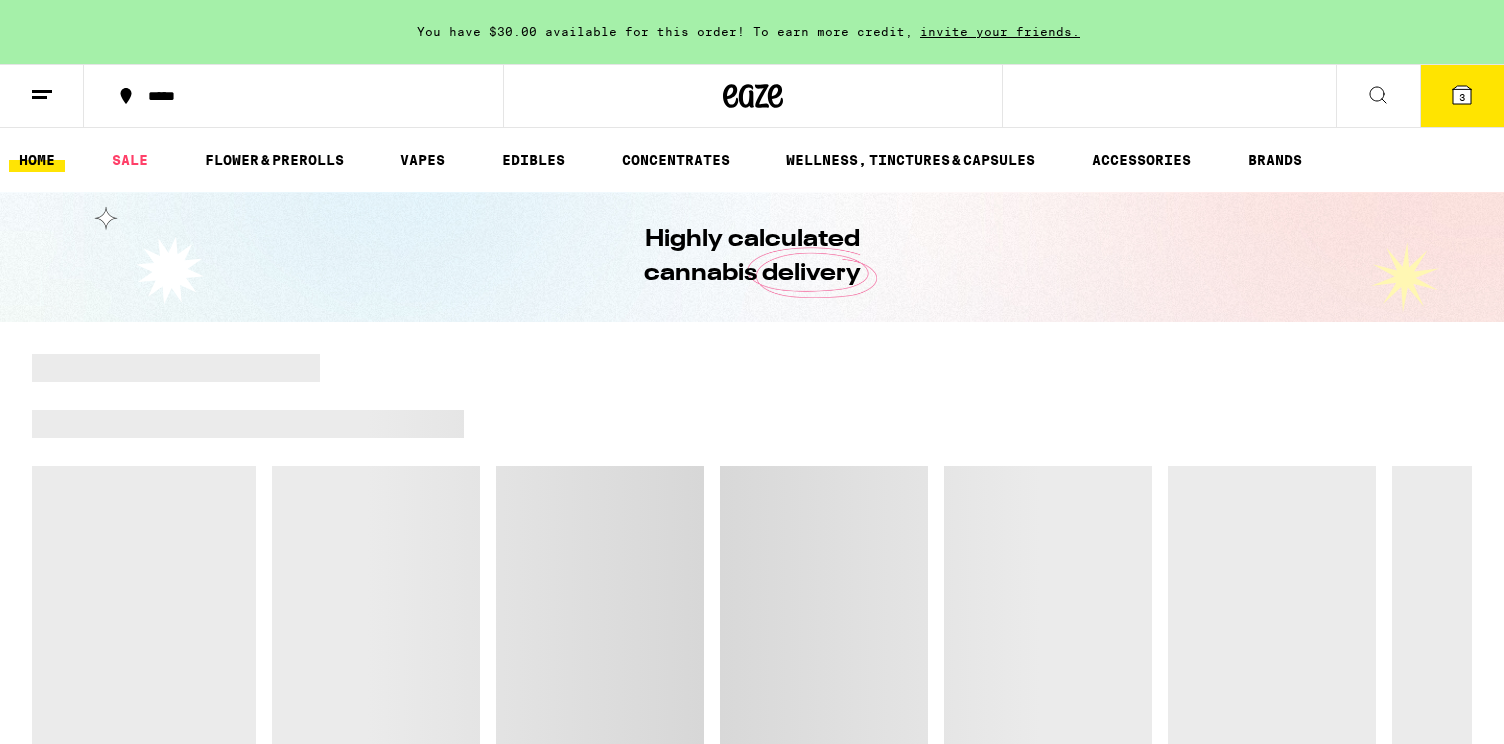 scroll, scrollTop: 0, scrollLeft: 0, axis: both 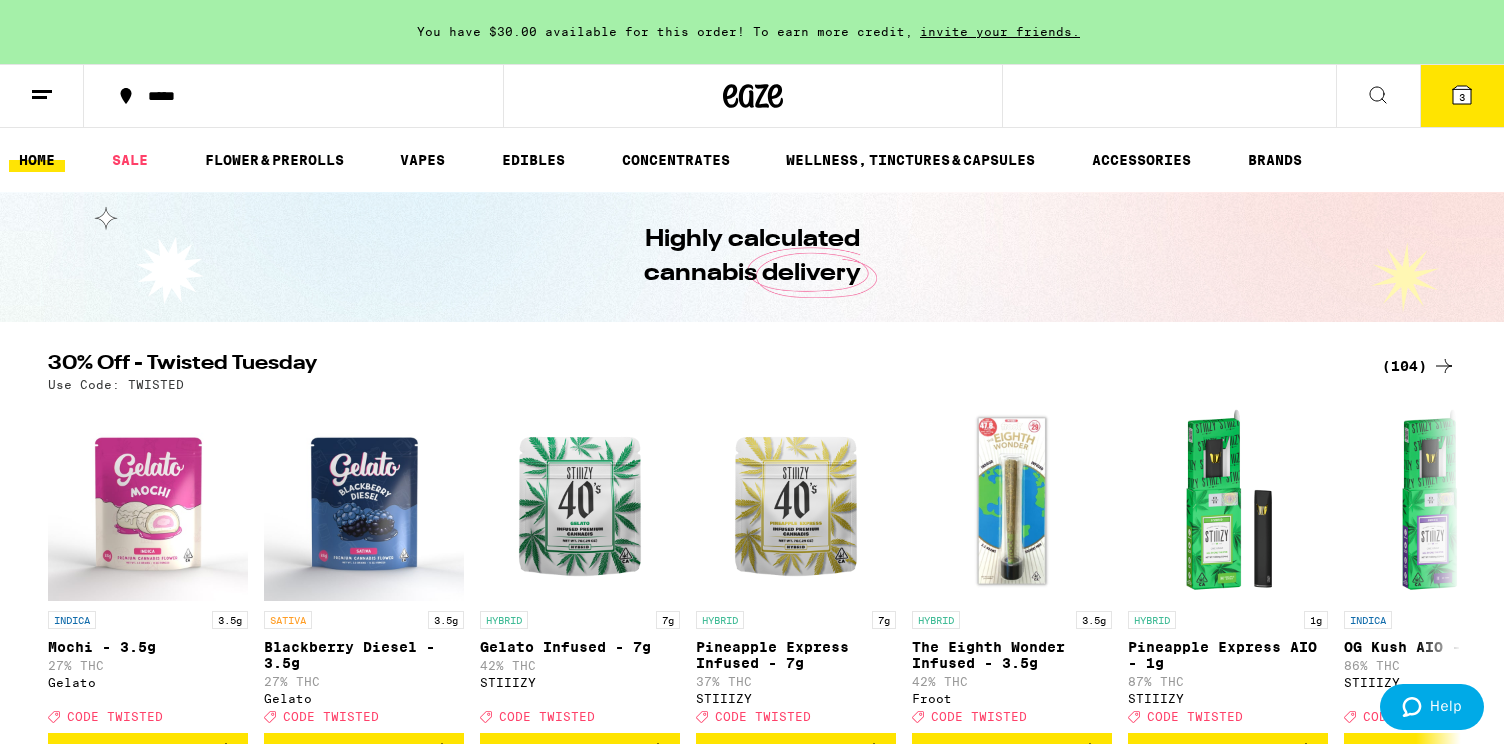 click 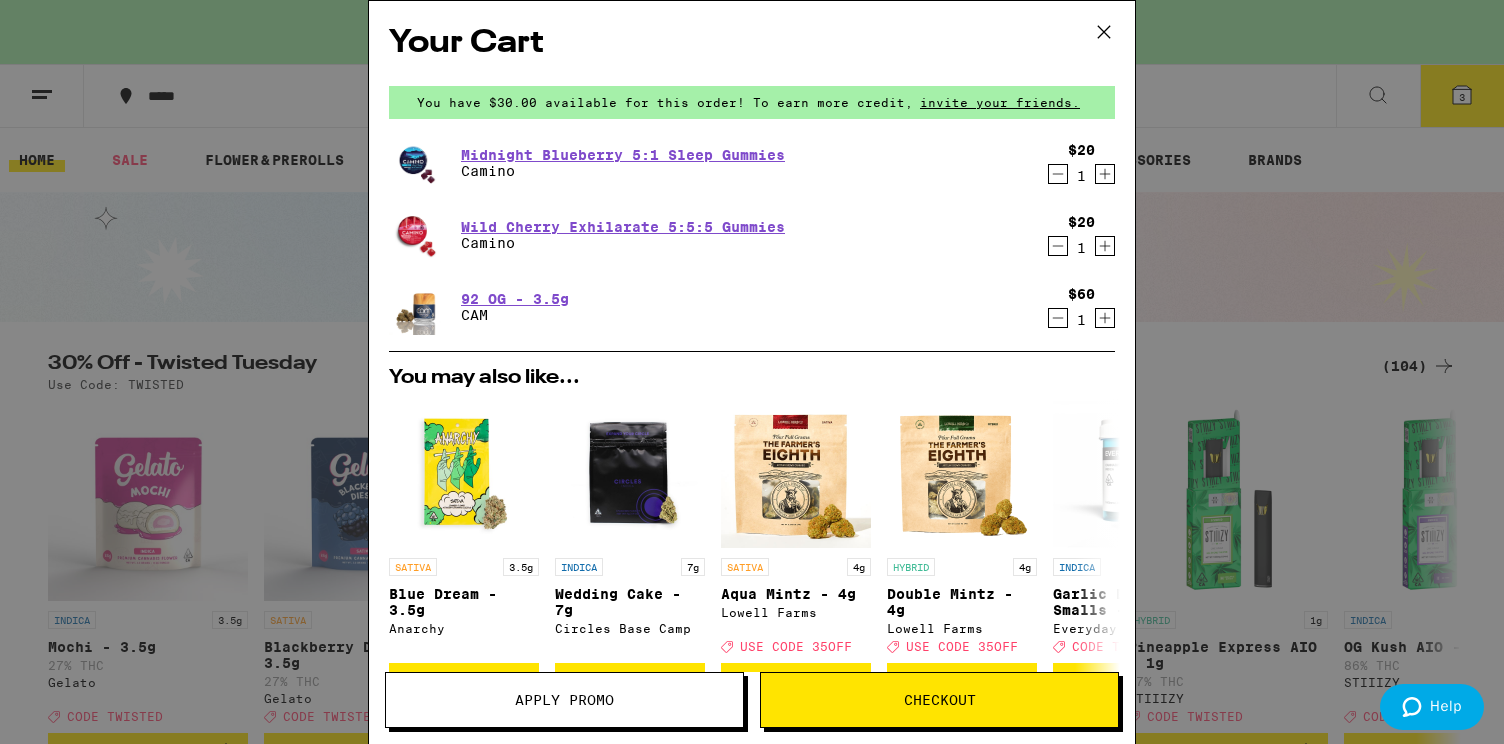 click 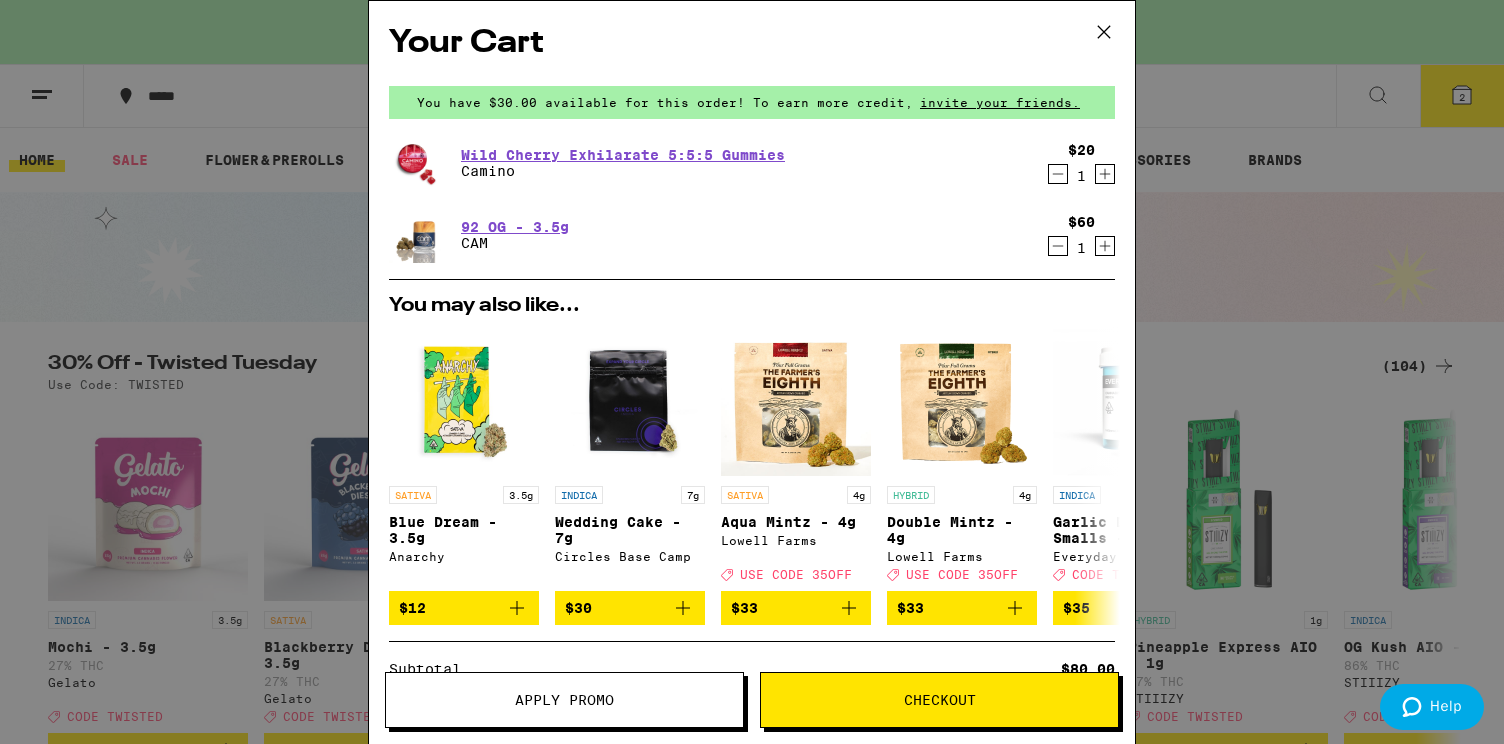 click 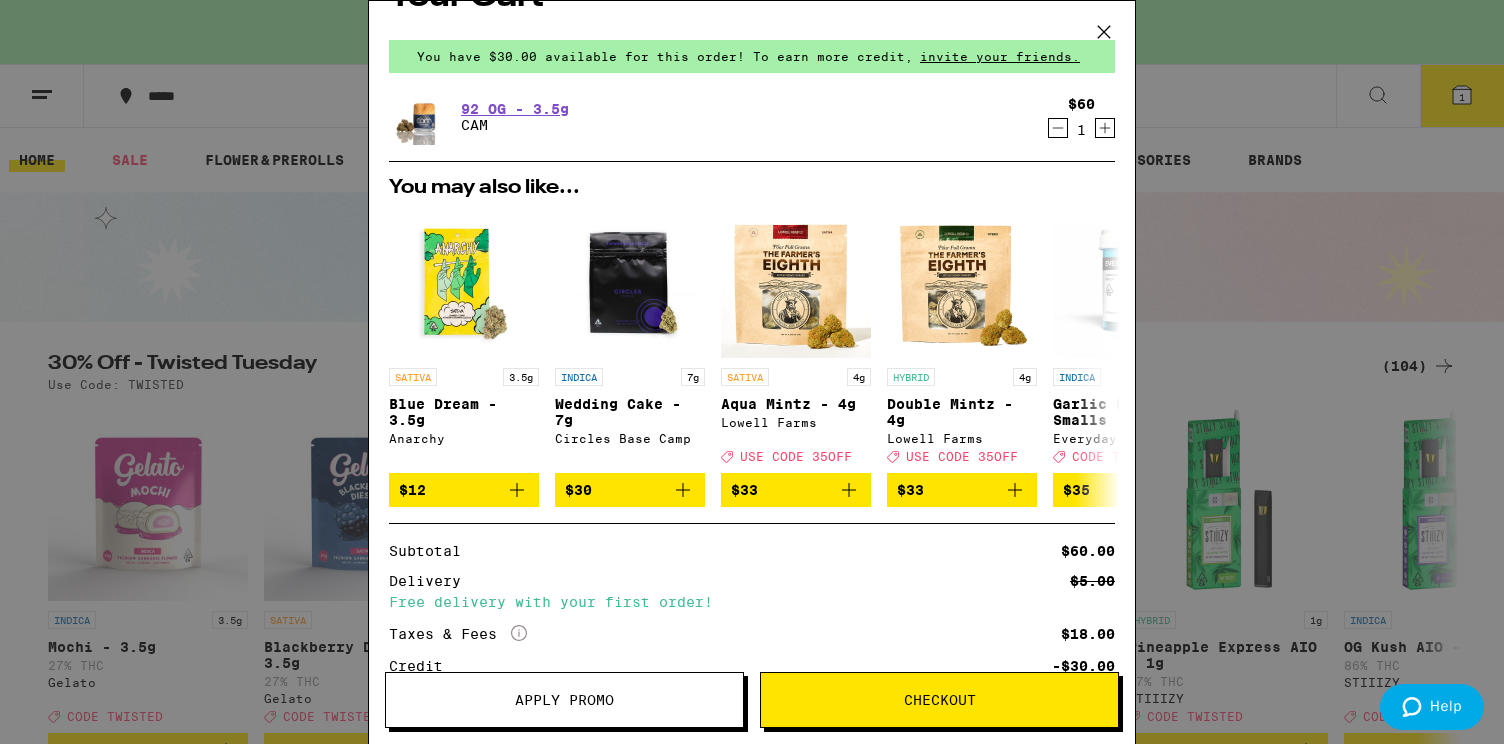 scroll, scrollTop: 0, scrollLeft: 0, axis: both 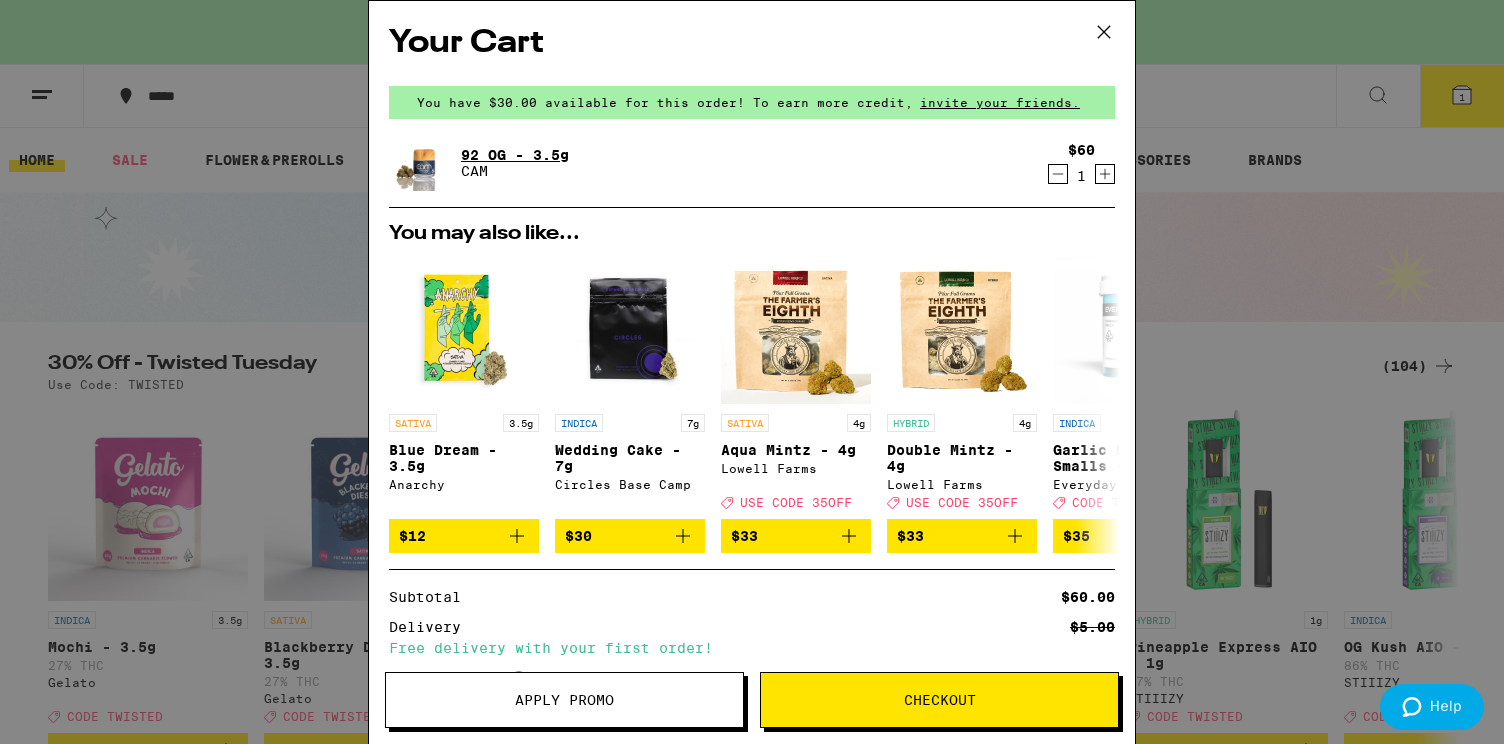 click on "92 OG - 3.5g" at bounding box center (515, 155) 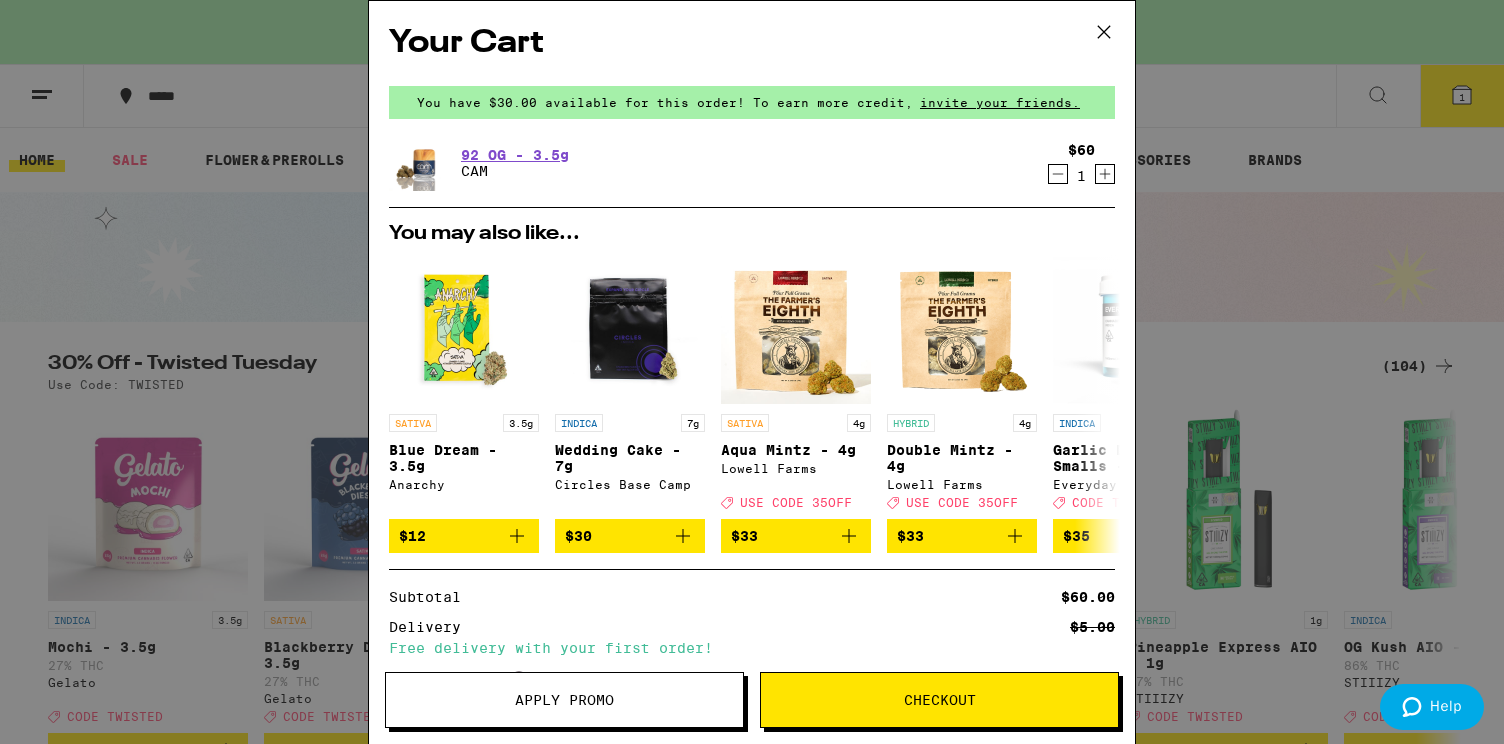click 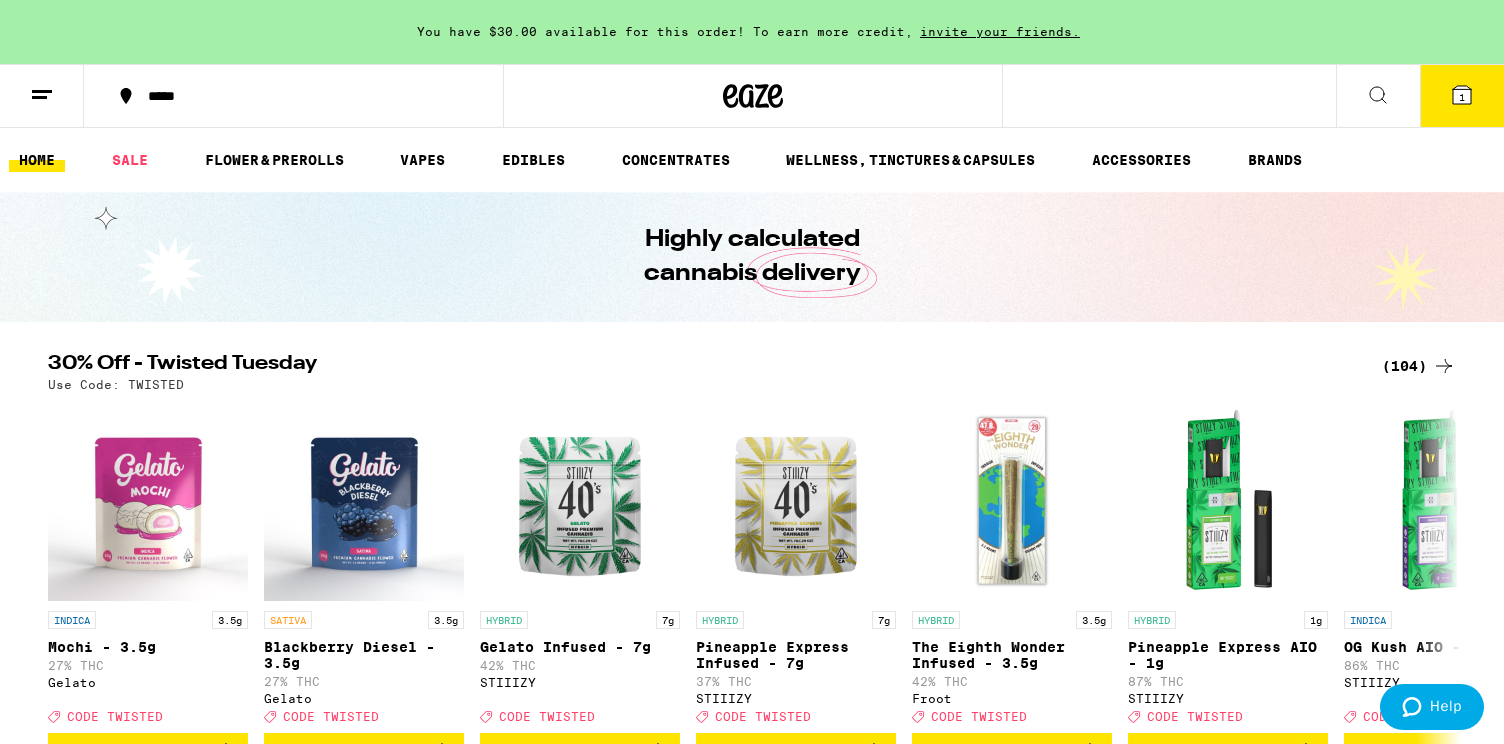 scroll, scrollTop: 0, scrollLeft: 0, axis: both 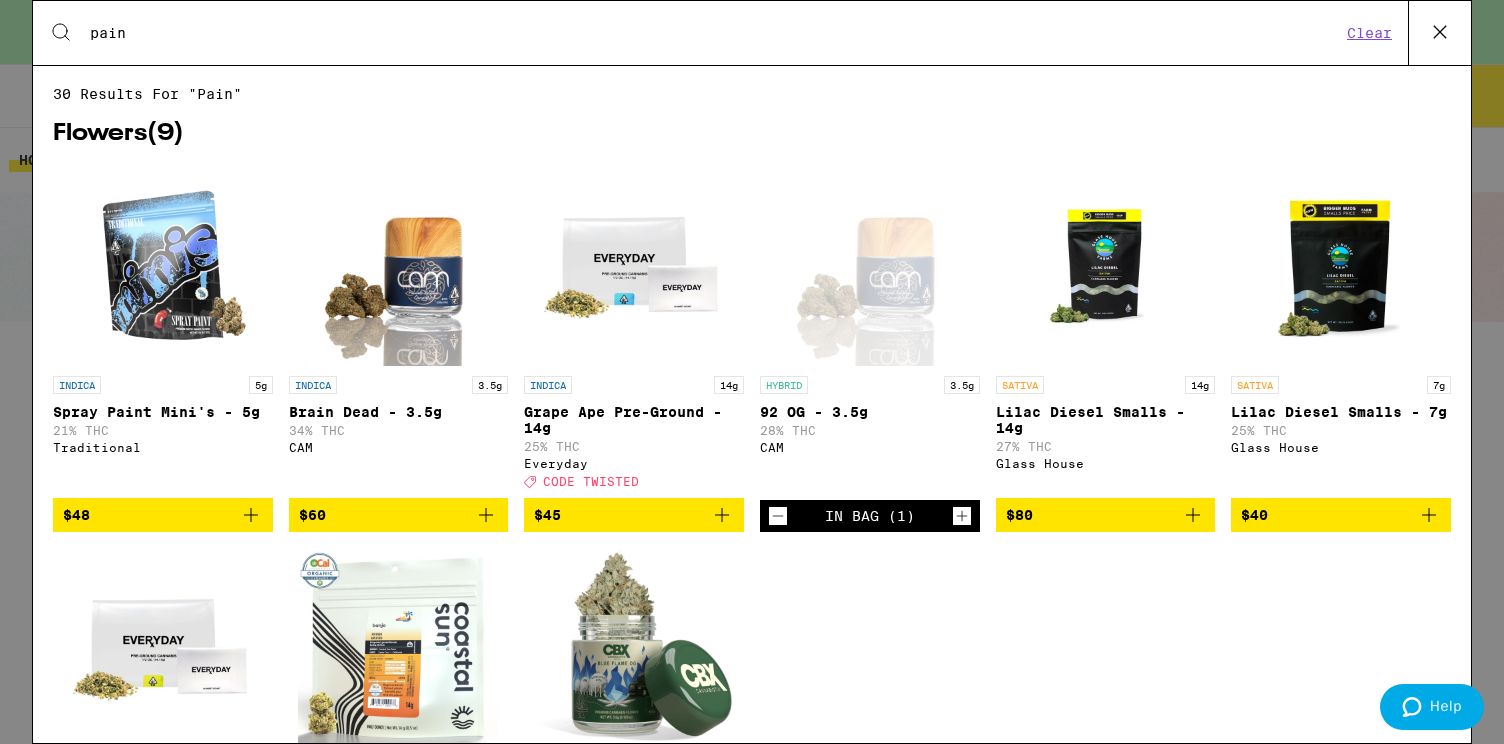 type on "pain" 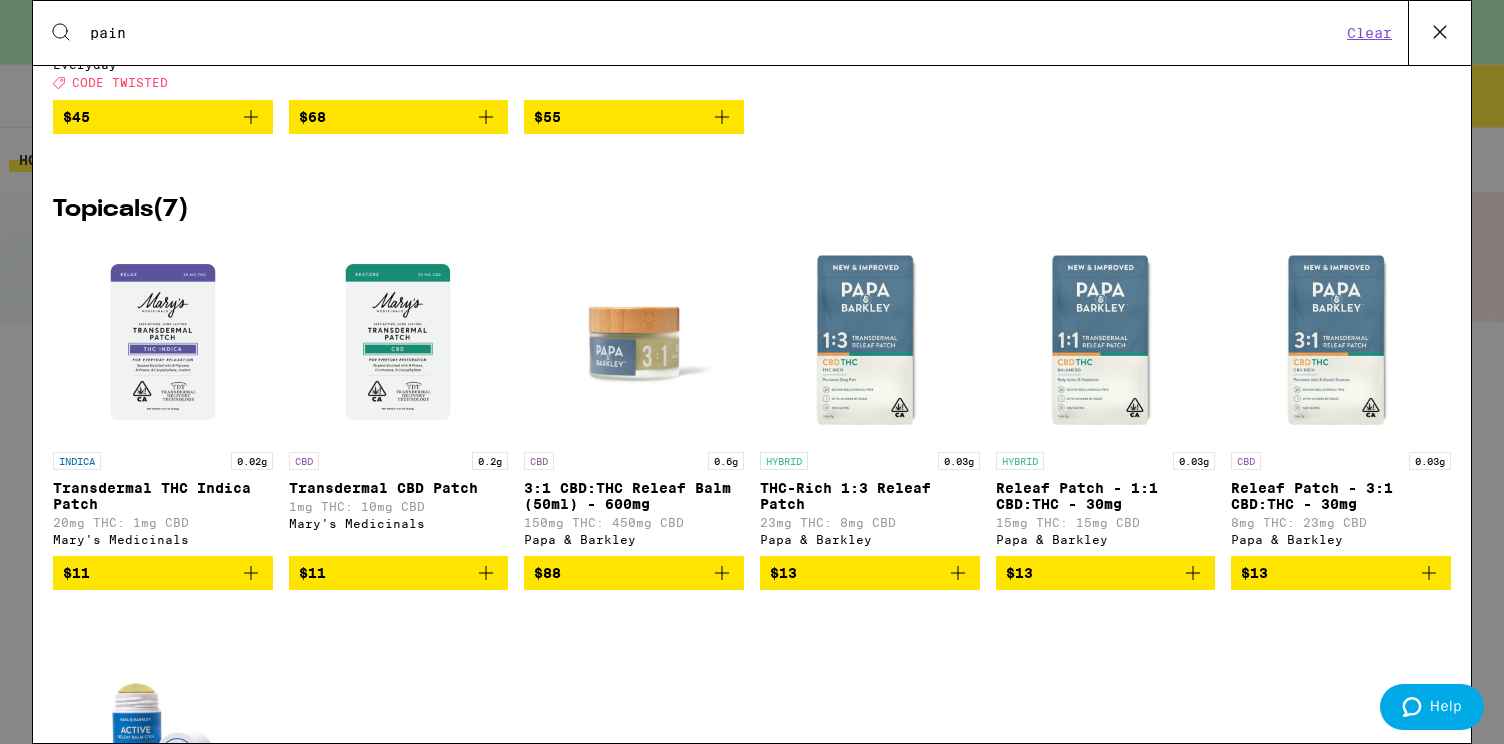 scroll, scrollTop: 823, scrollLeft: 0, axis: vertical 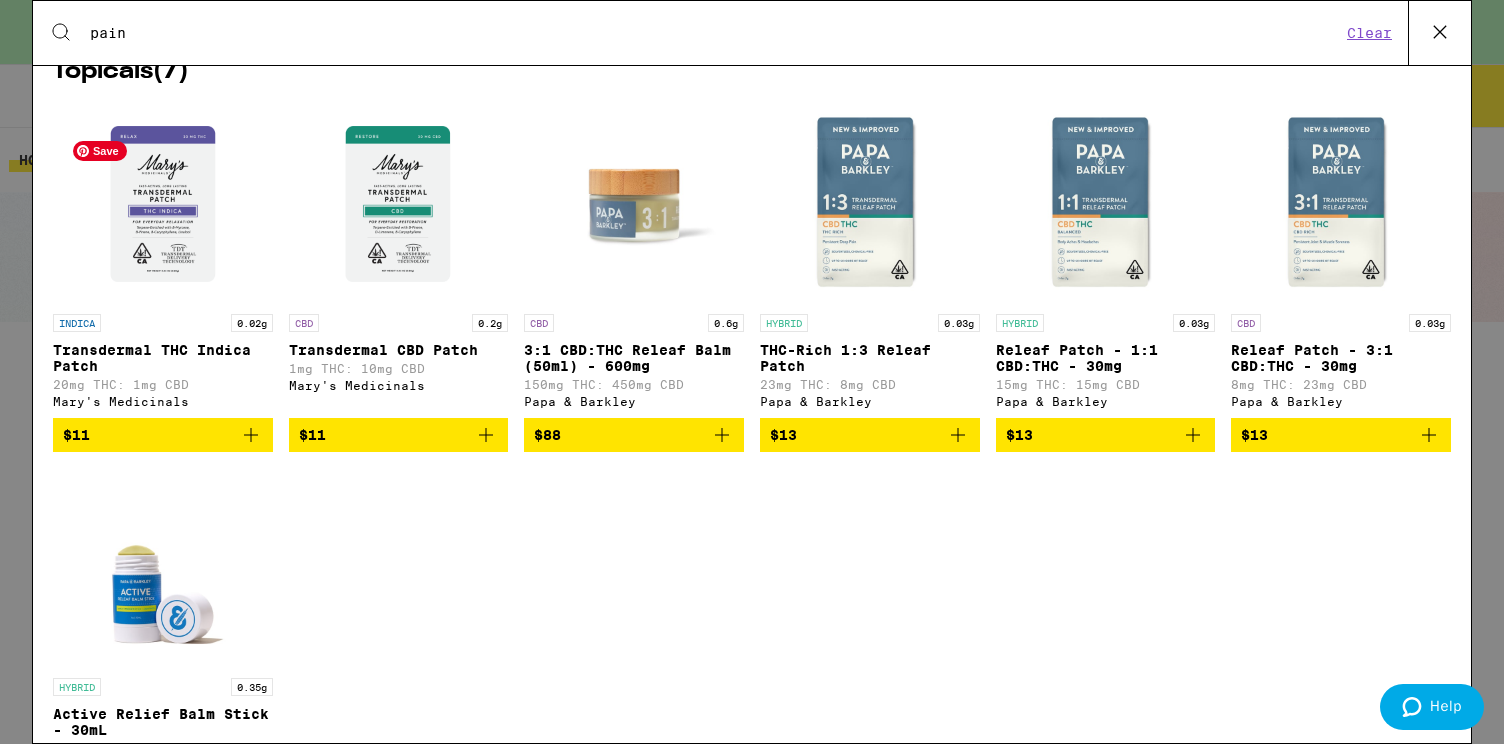 click at bounding box center [163, 204] 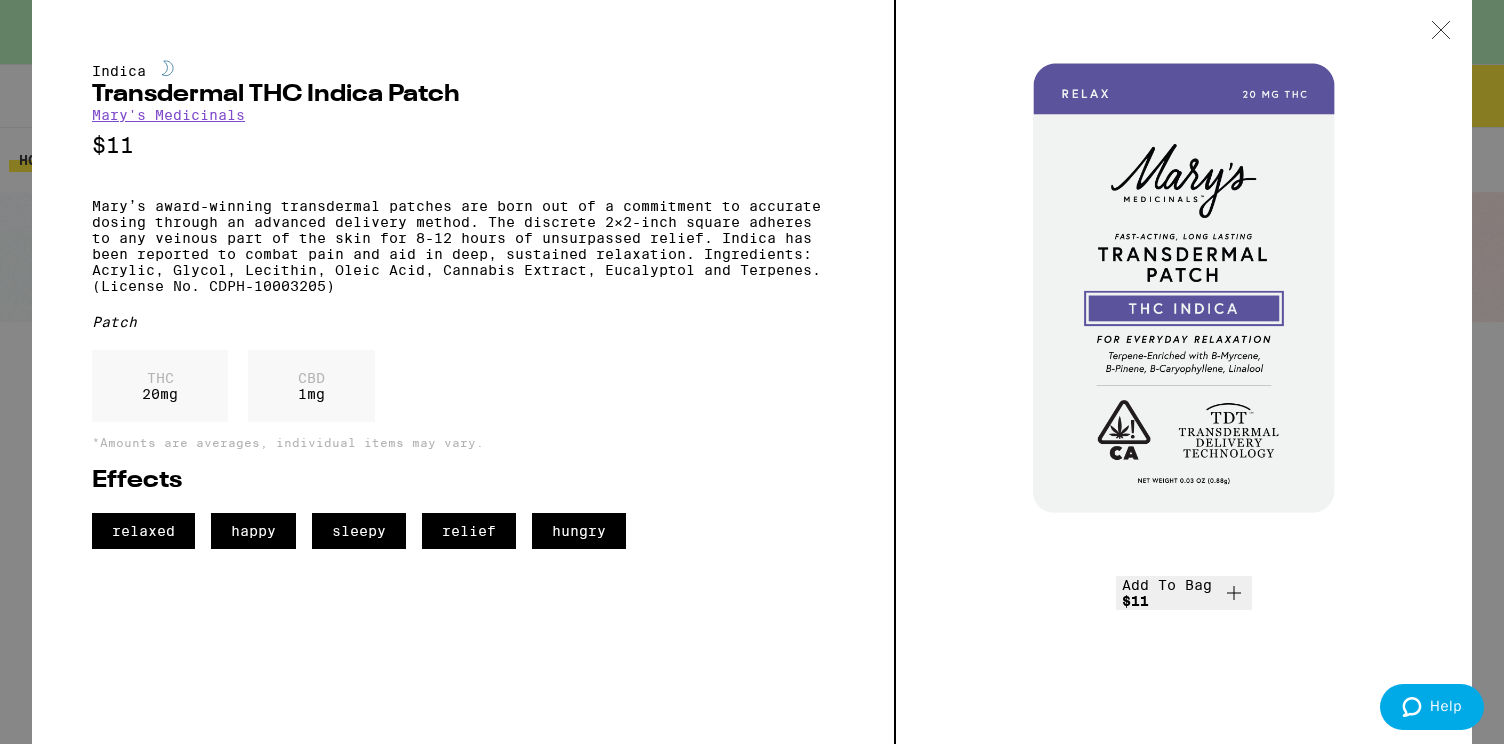click 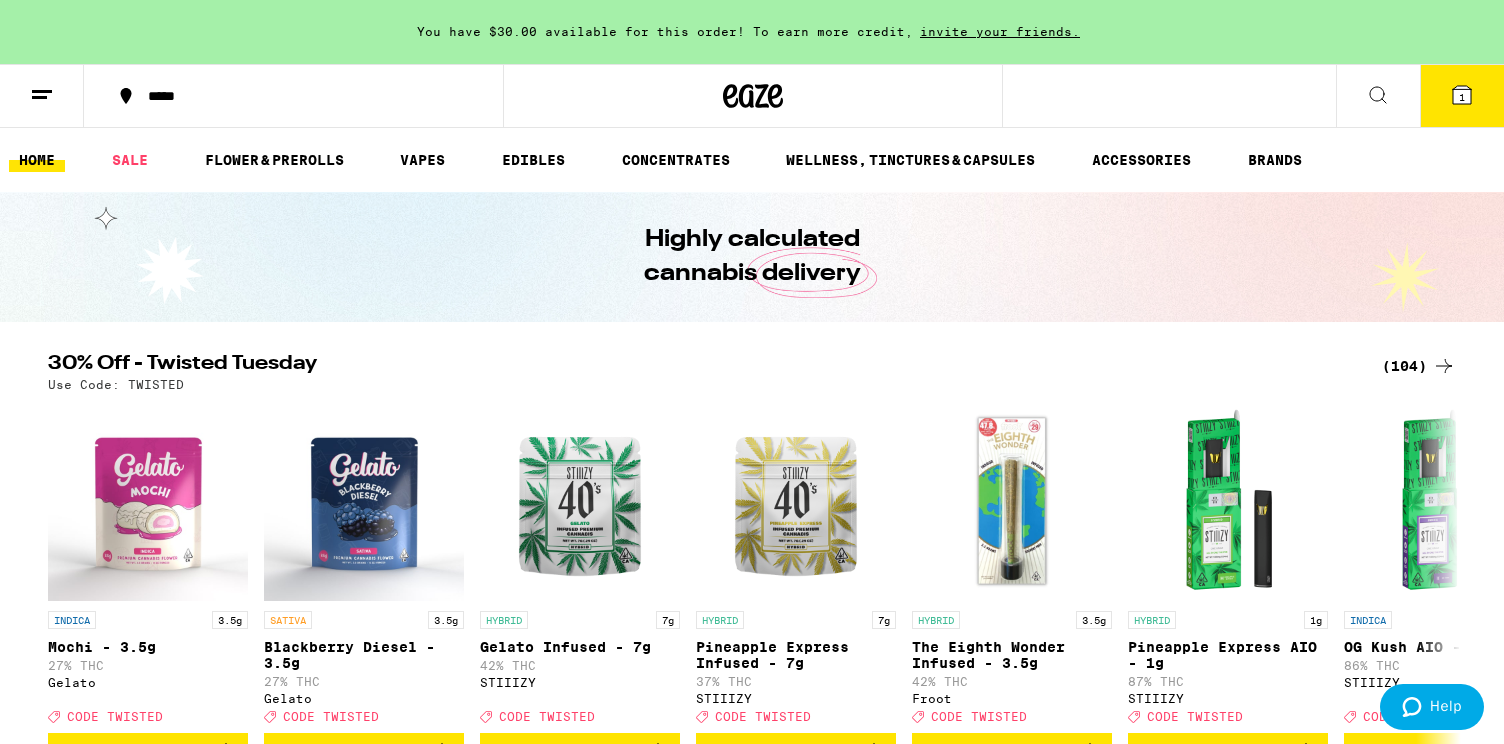 click 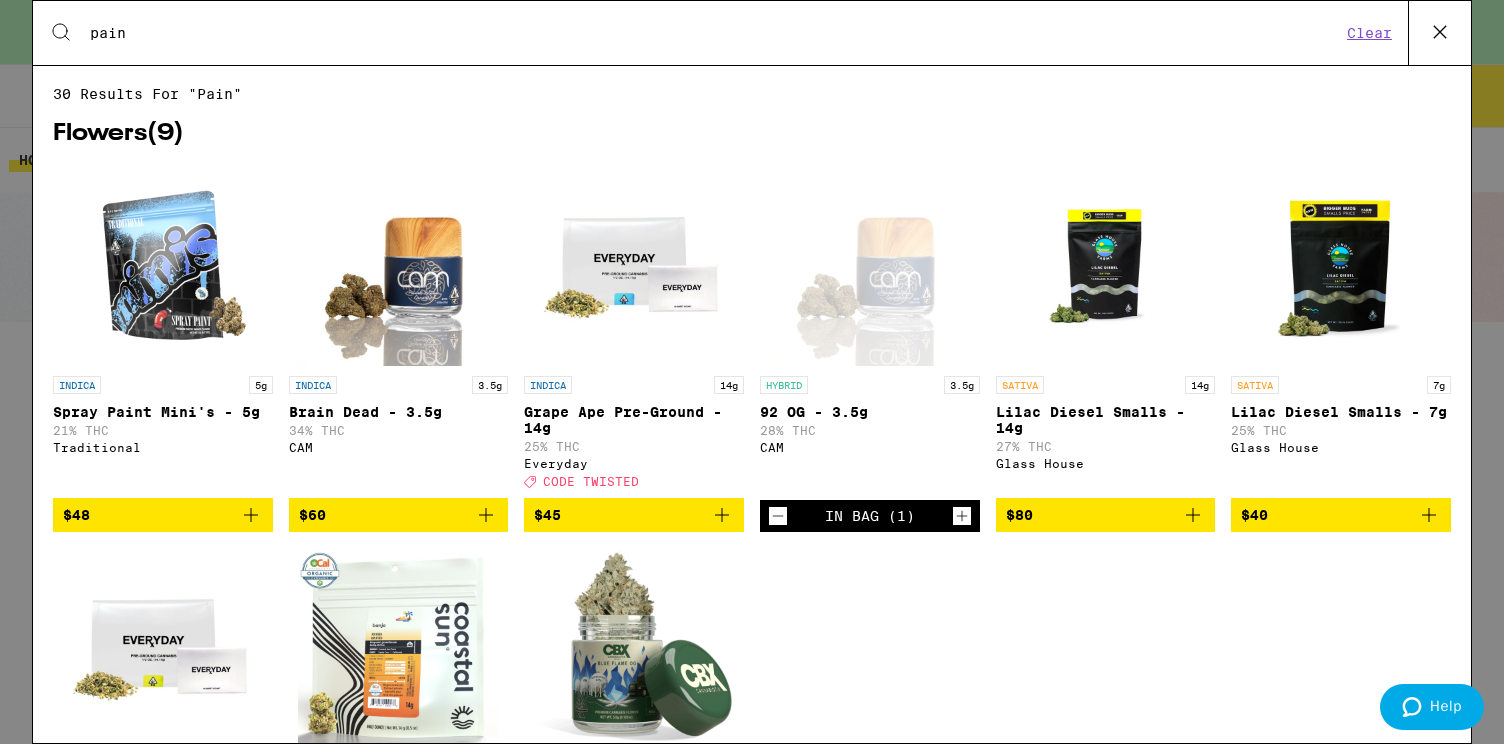 click on "Clear" at bounding box center (1369, 33) 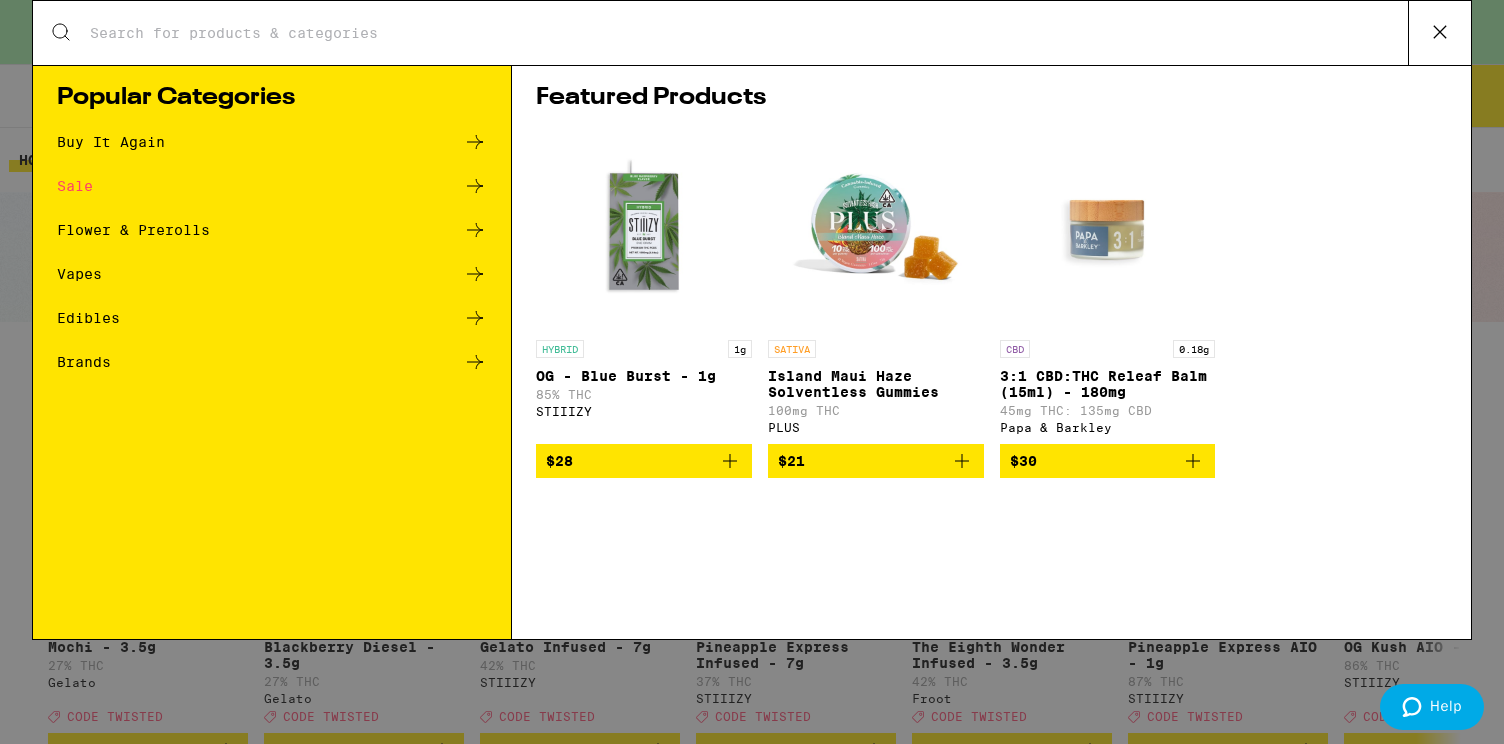 click on "Search for Products" at bounding box center (748, 33) 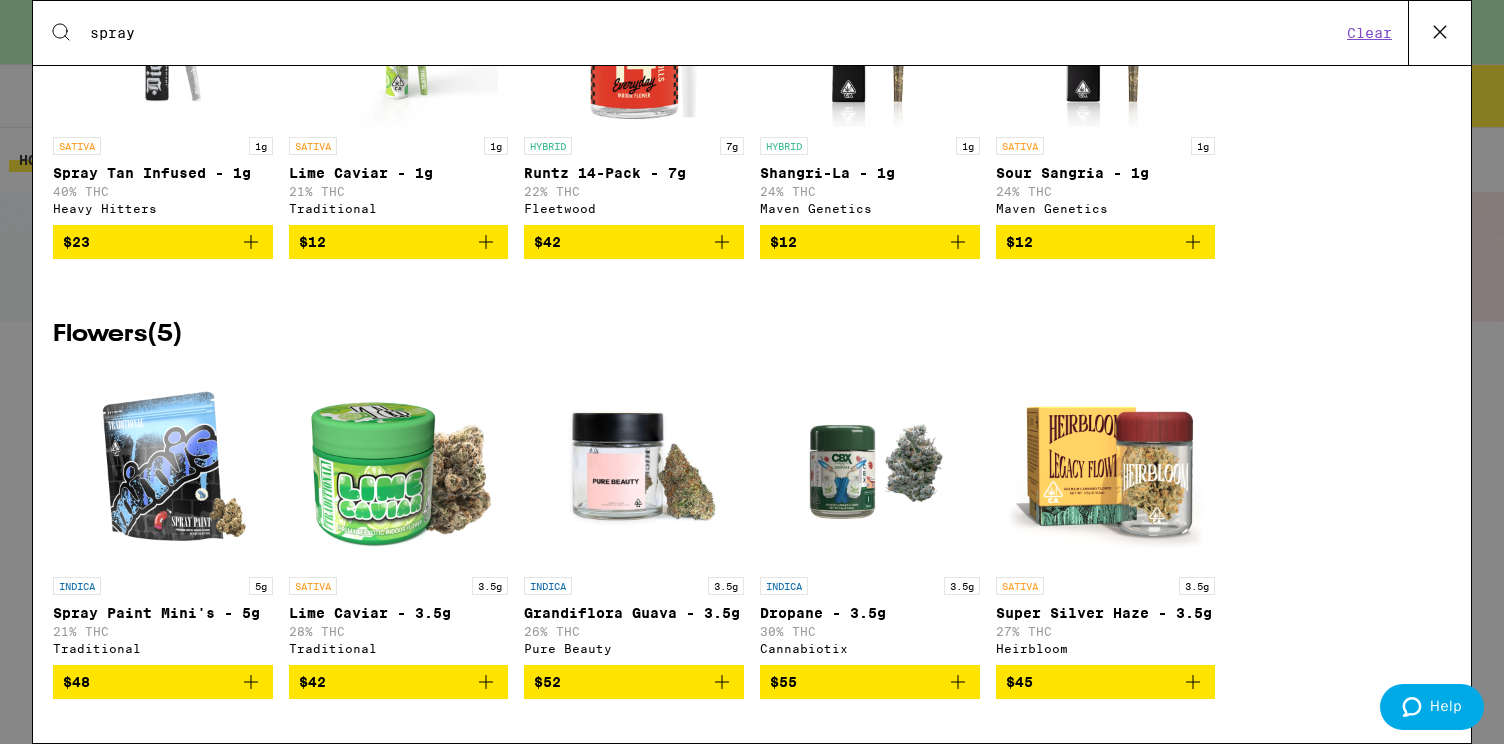 scroll, scrollTop: 0, scrollLeft: 0, axis: both 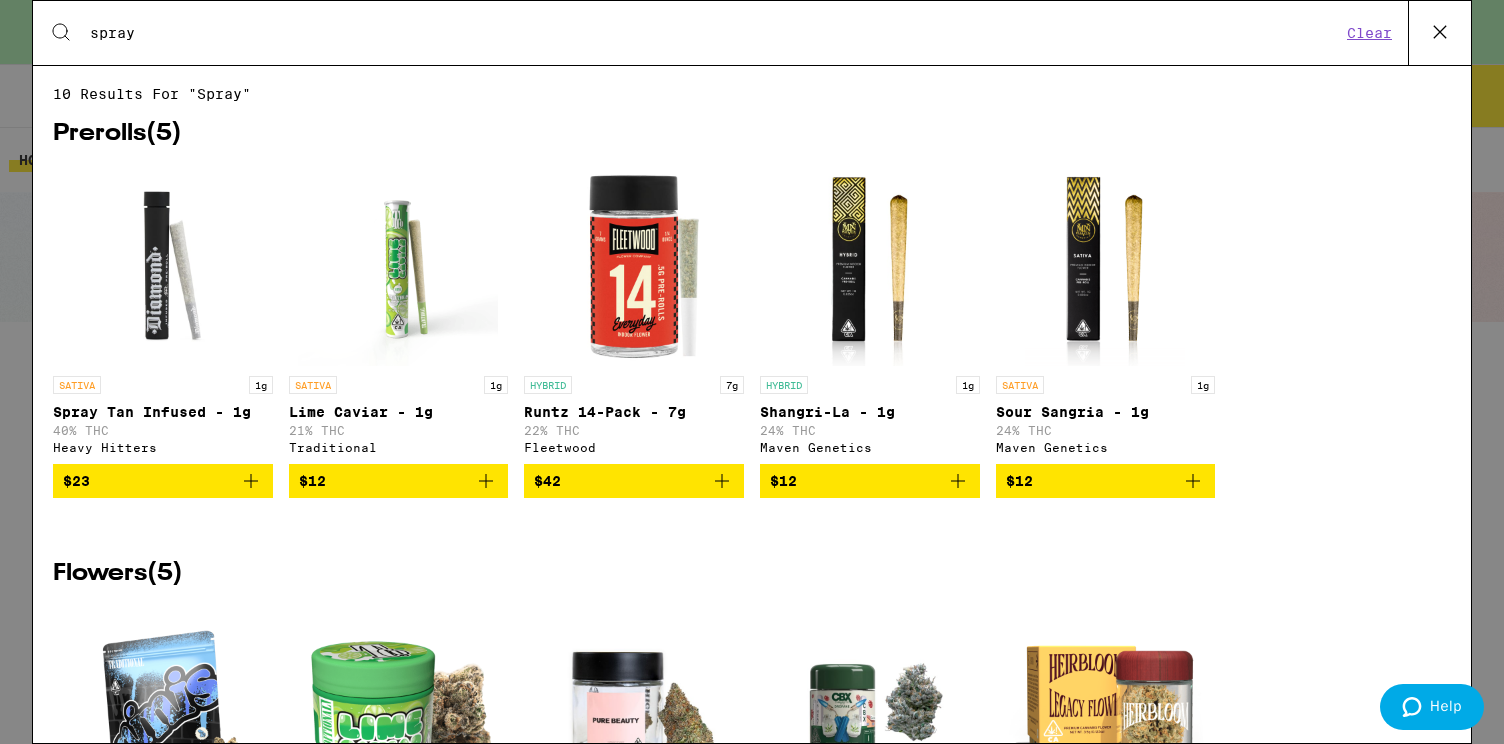 type on "spray" 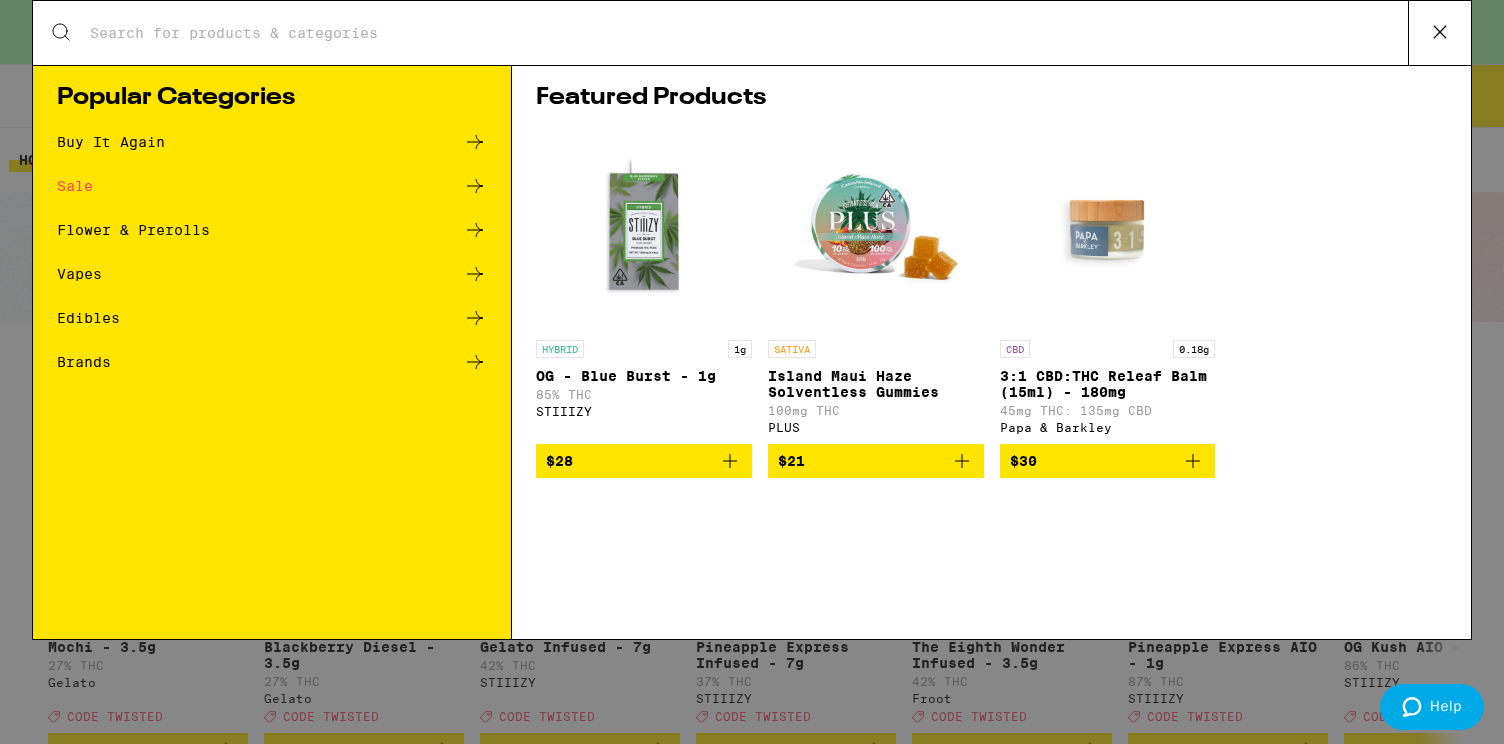 click on "Search for Products" at bounding box center [748, 33] 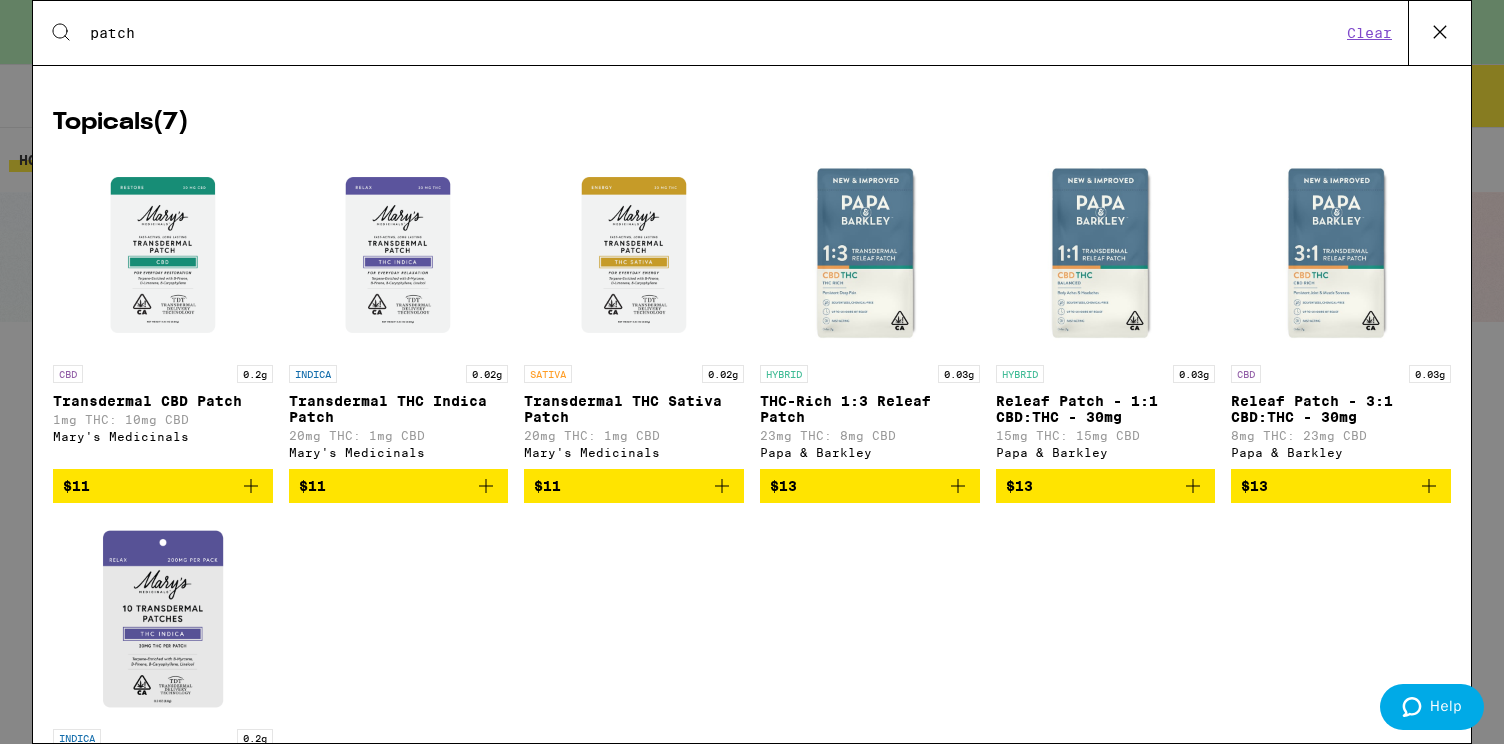 scroll, scrollTop: 4811, scrollLeft: 0, axis: vertical 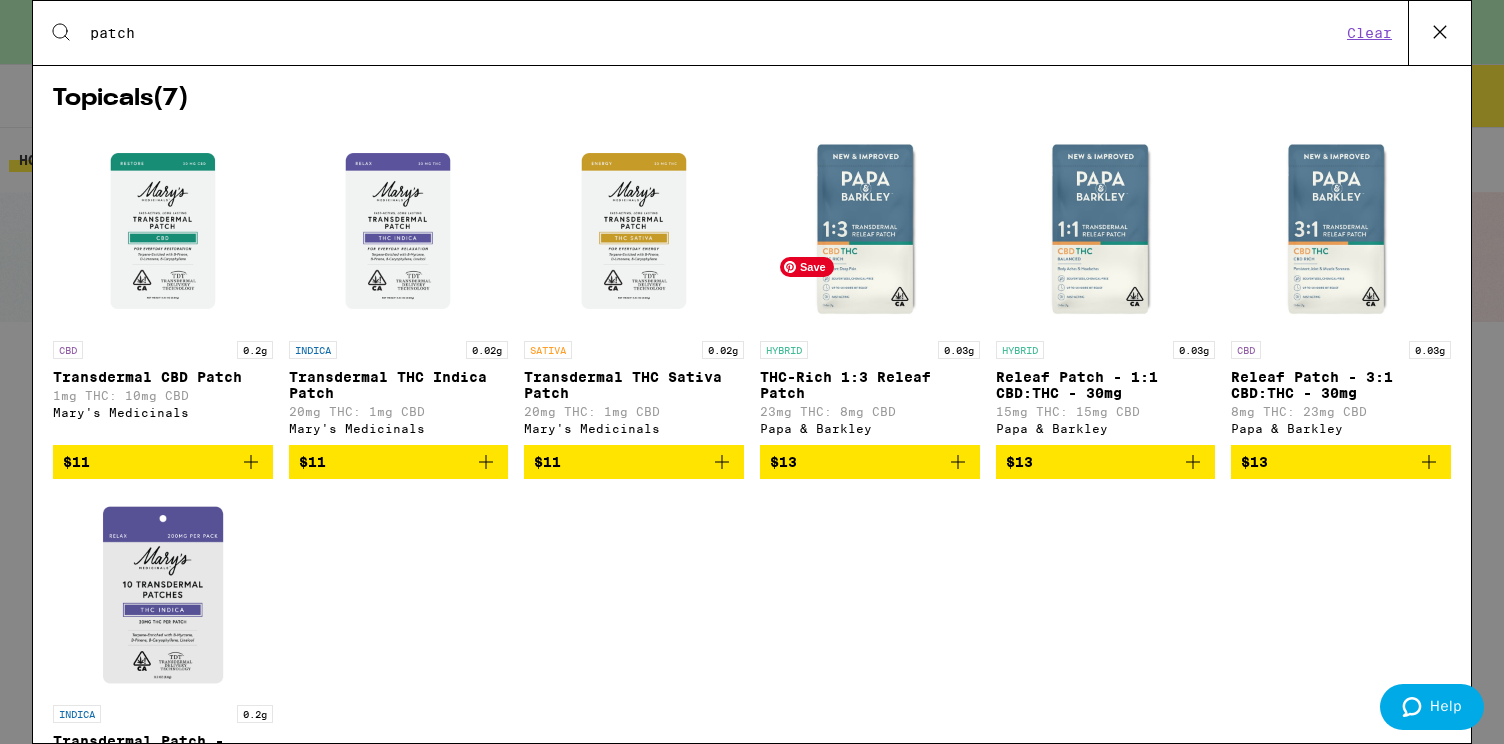 type on "patch" 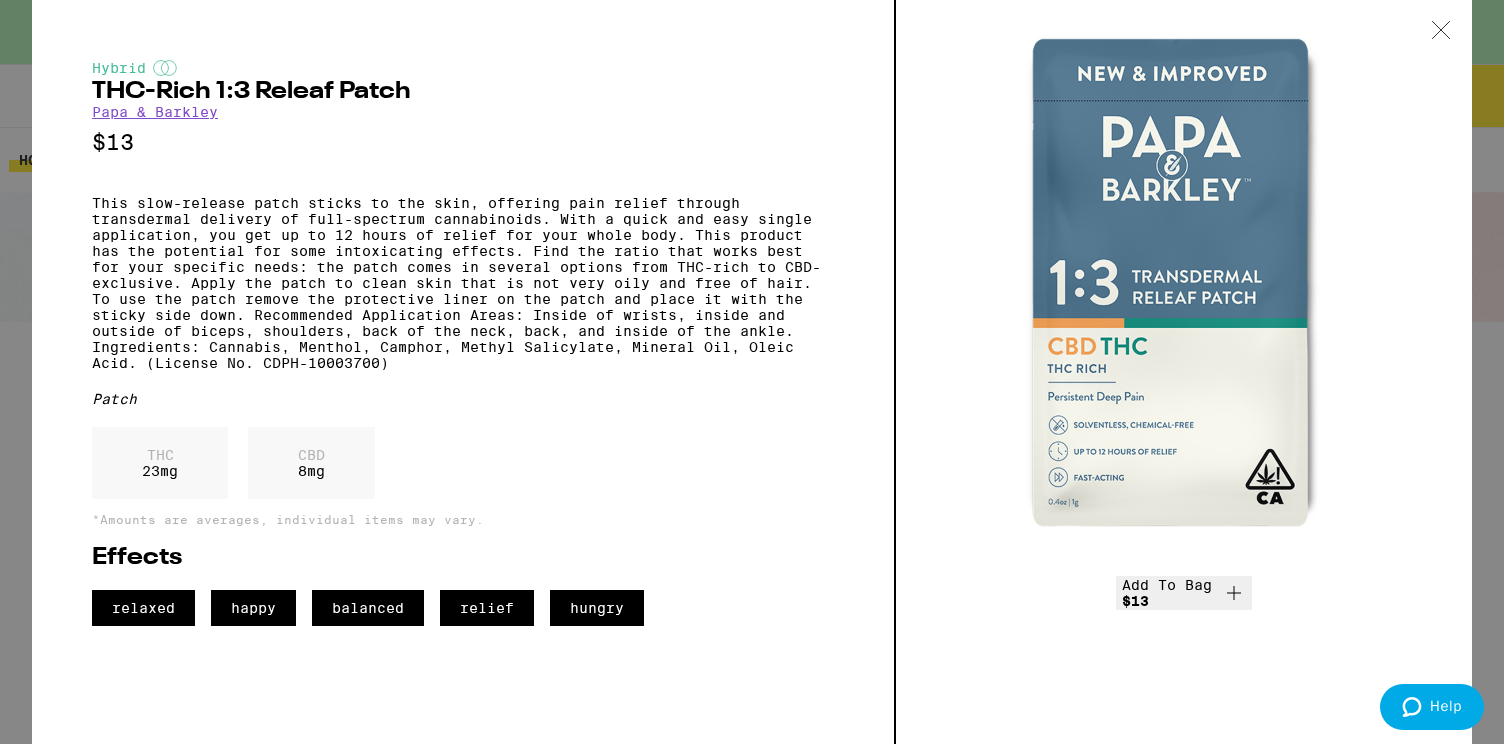 click 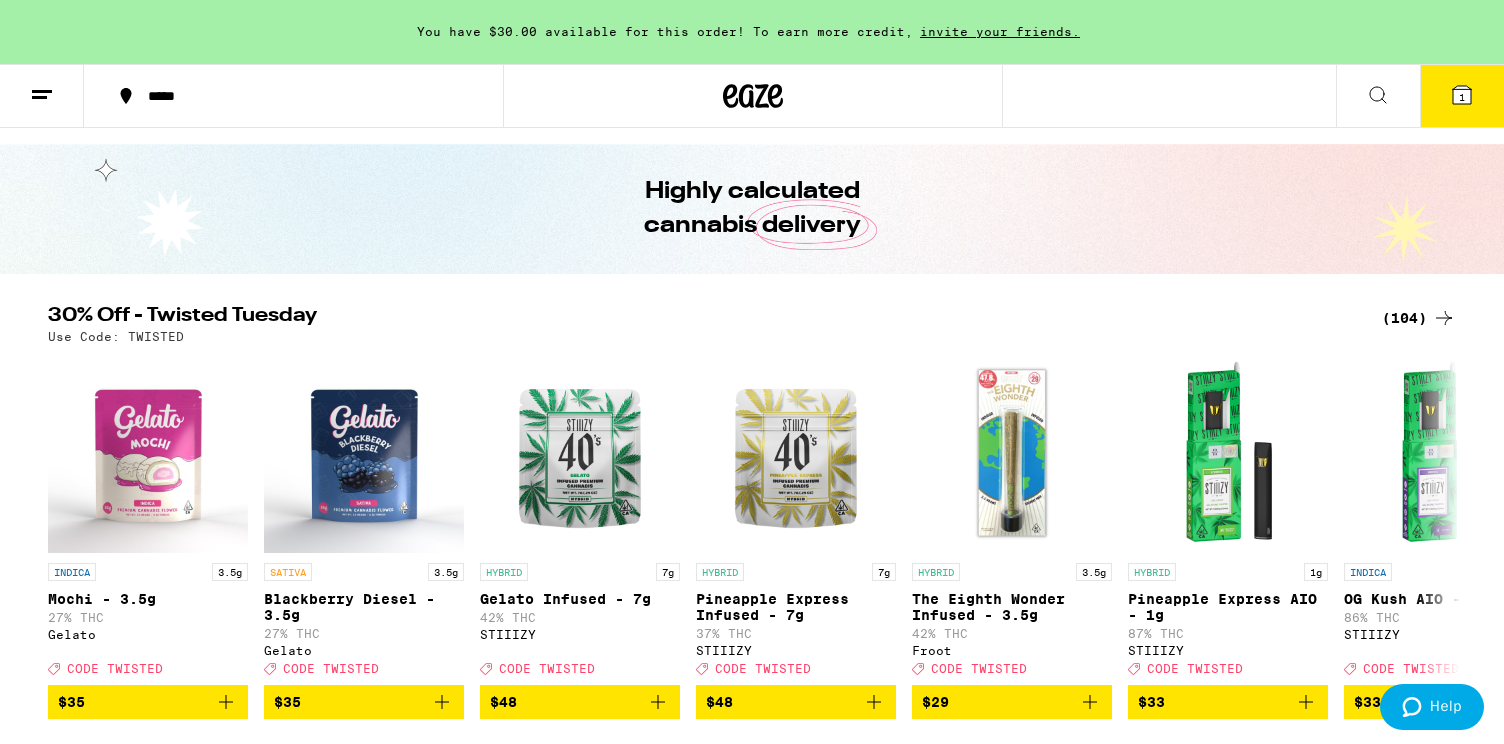 scroll, scrollTop: 74, scrollLeft: 0, axis: vertical 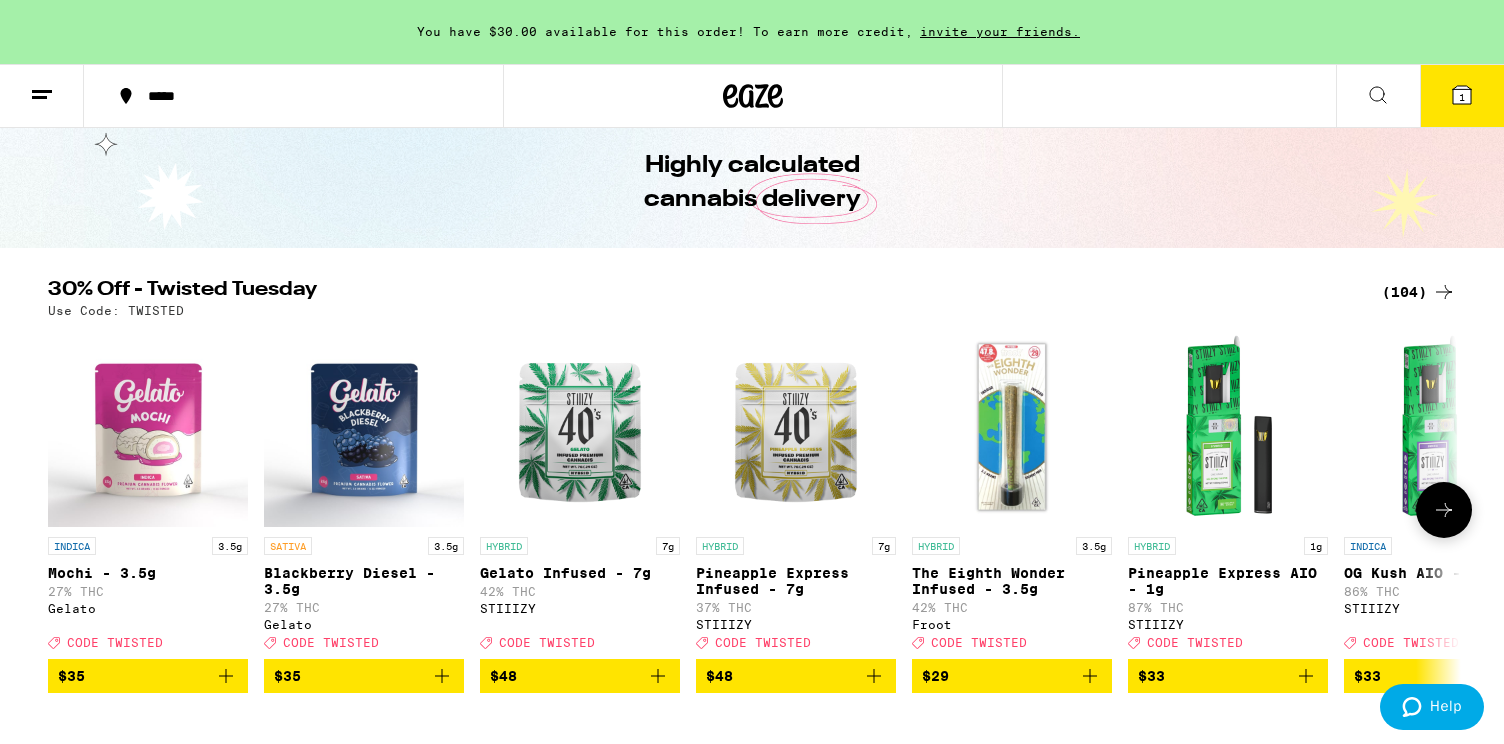 click 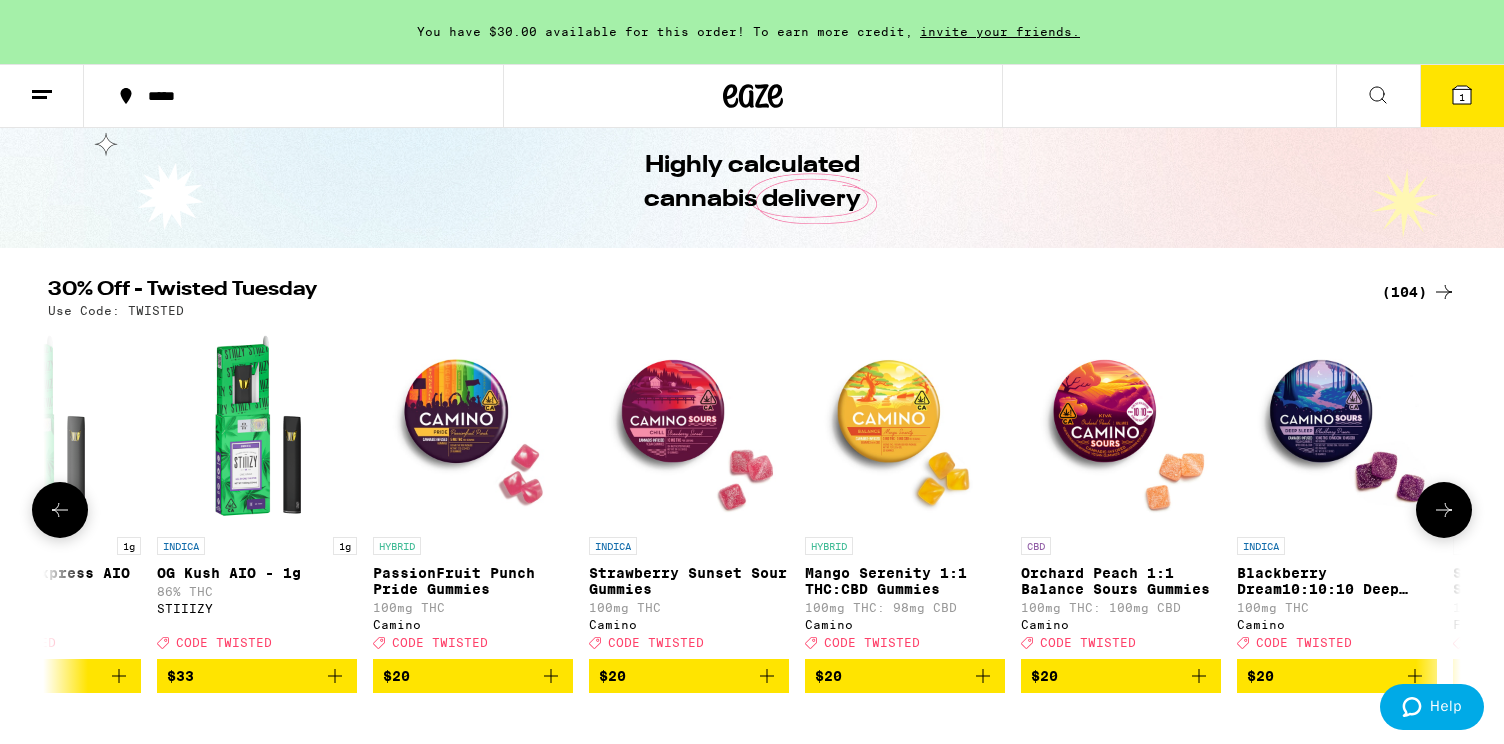 scroll, scrollTop: 0, scrollLeft: 1190, axis: horizontal 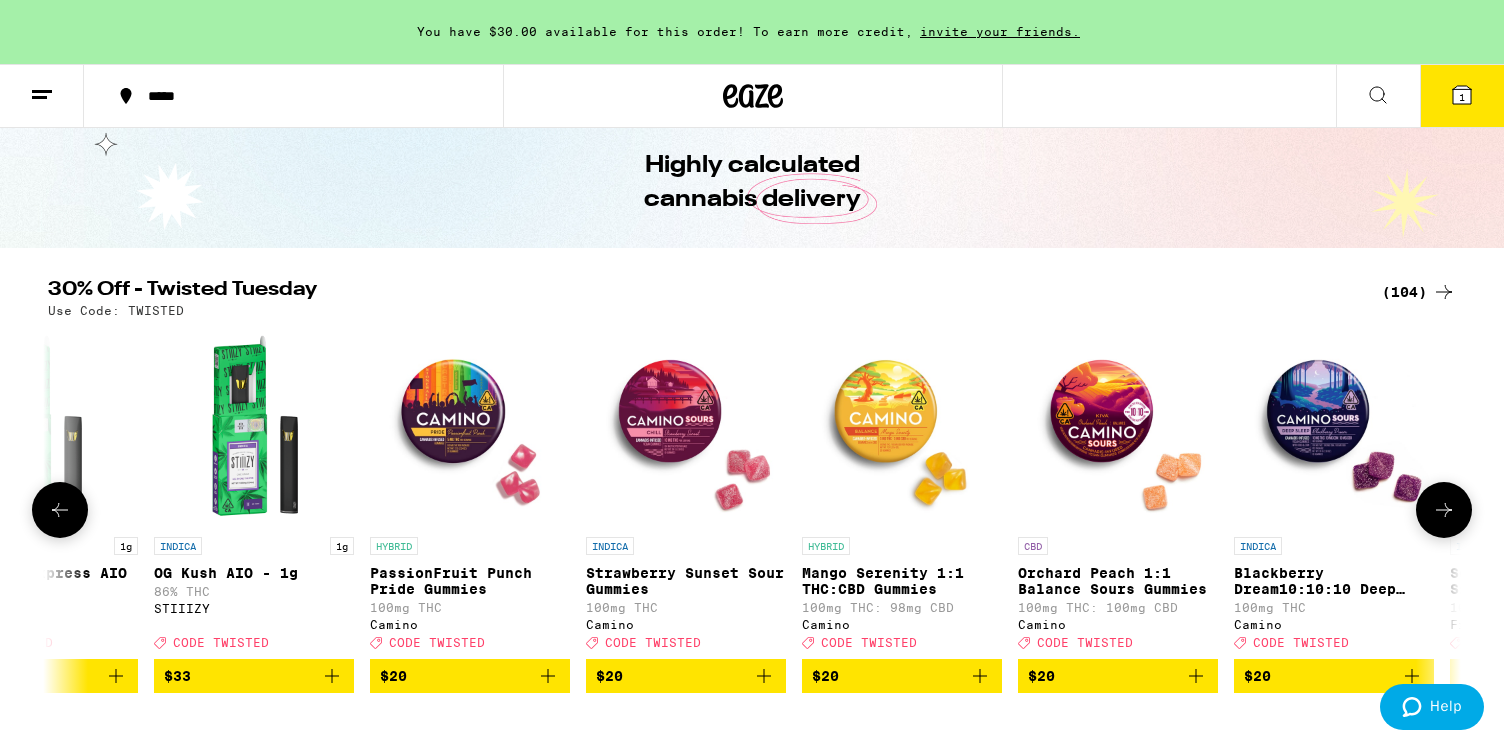 click 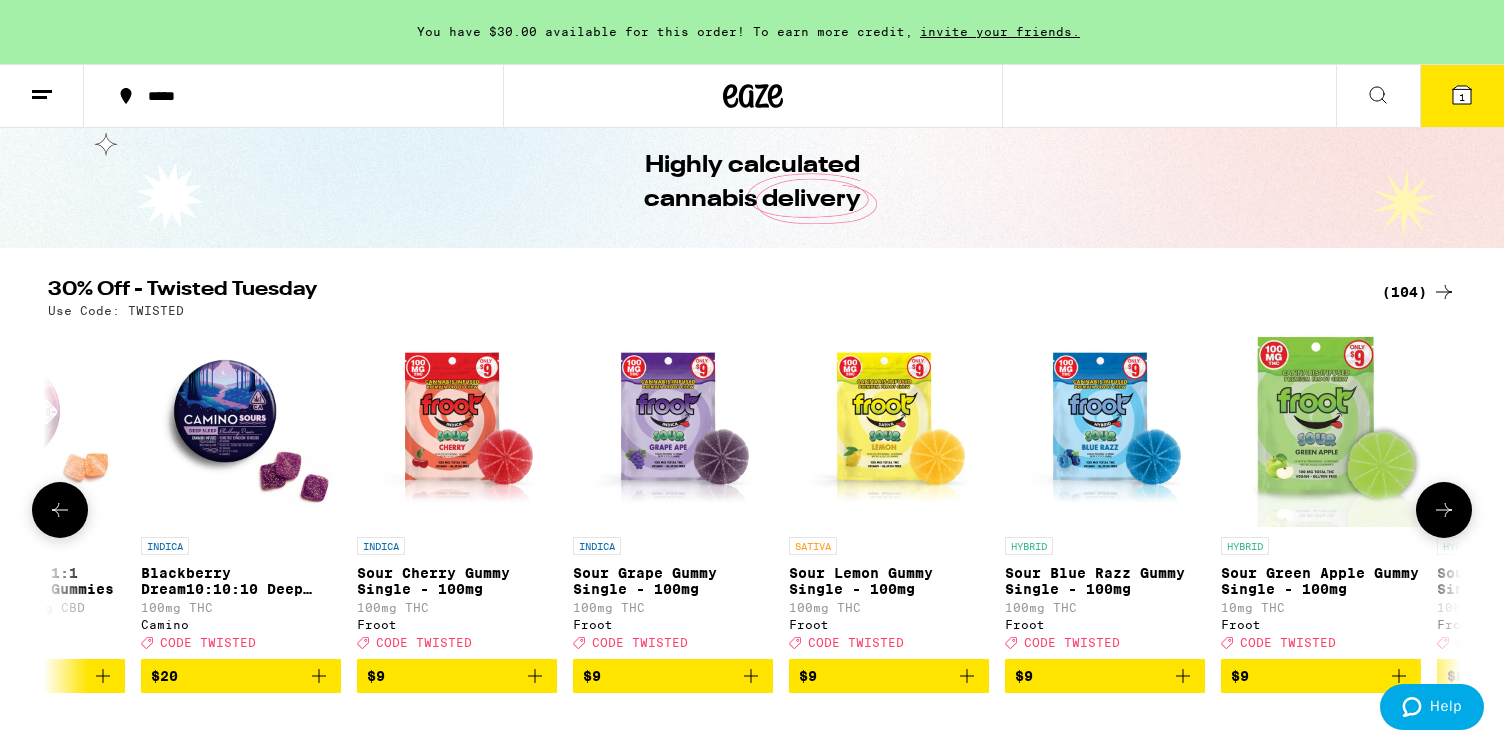 scroll, scrollTop: 0, scrollLeft: 2380, axis: horizontal 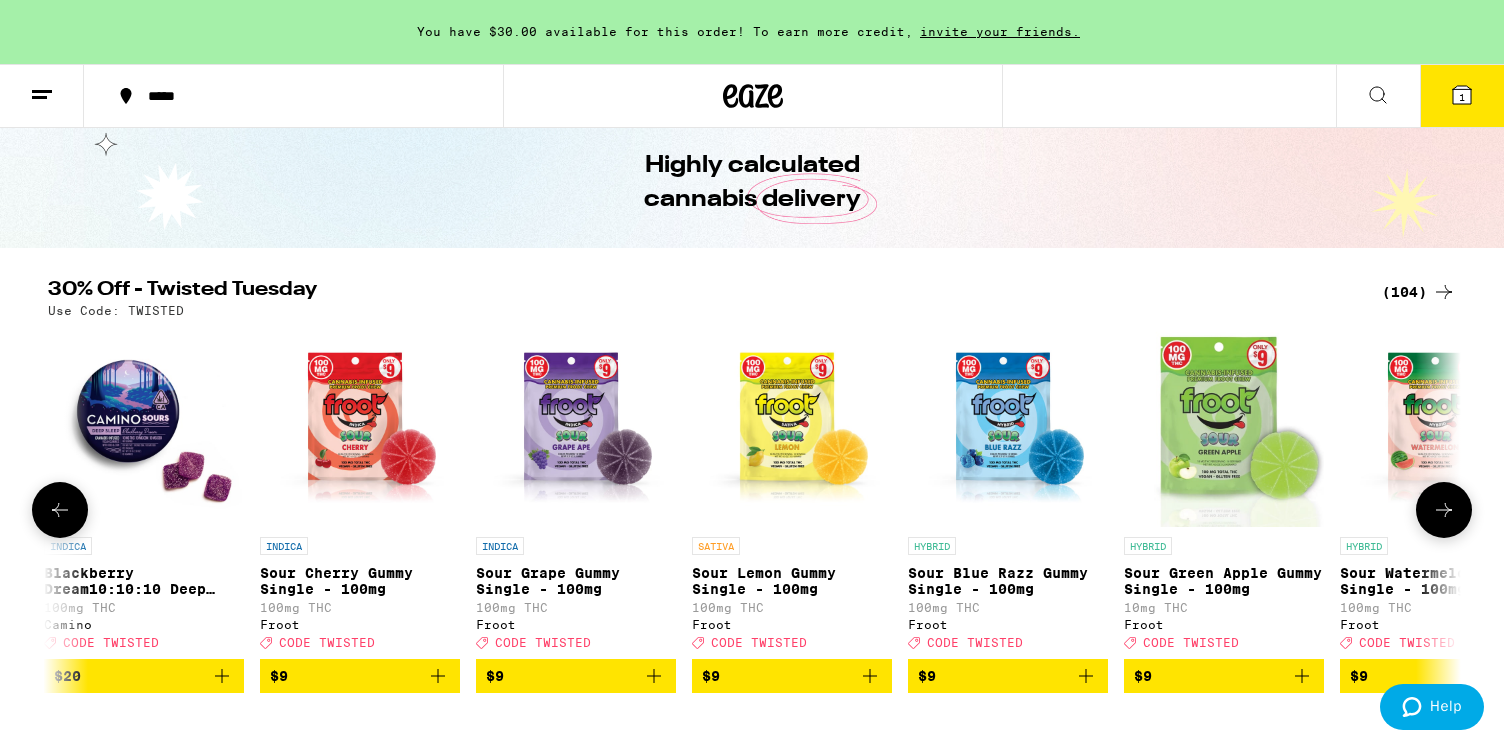 click 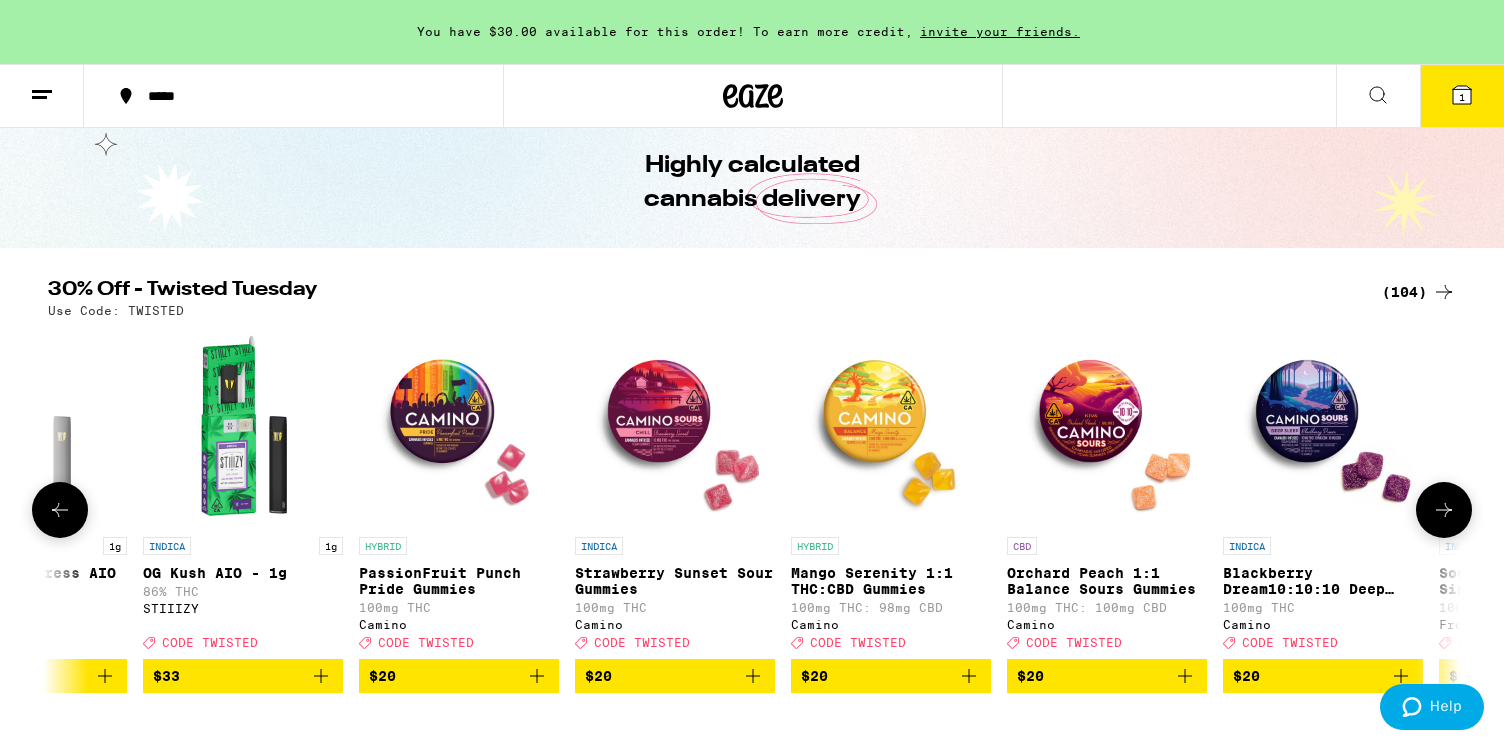 scroll, scrollTop: 0, scrollLeft: 1190, axis: horizontal 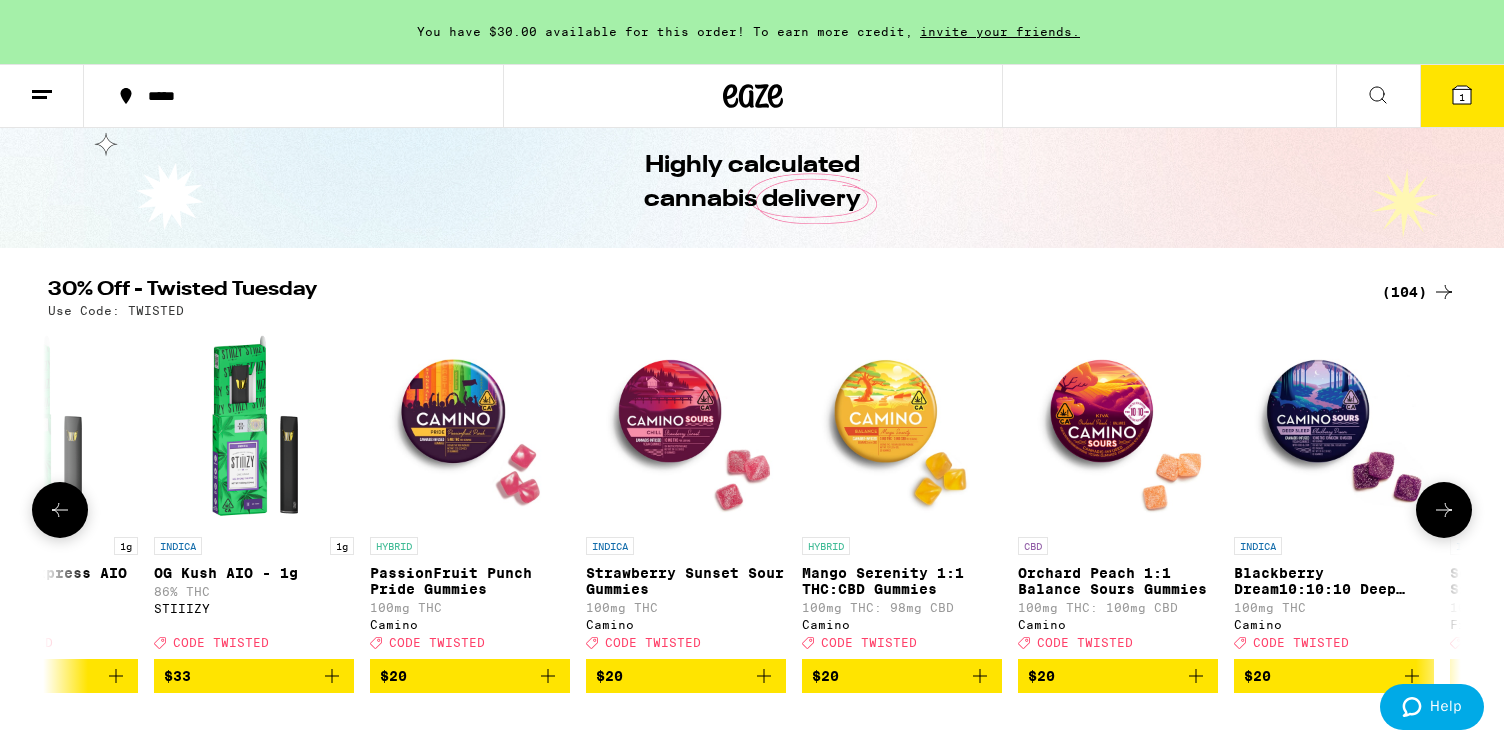 click 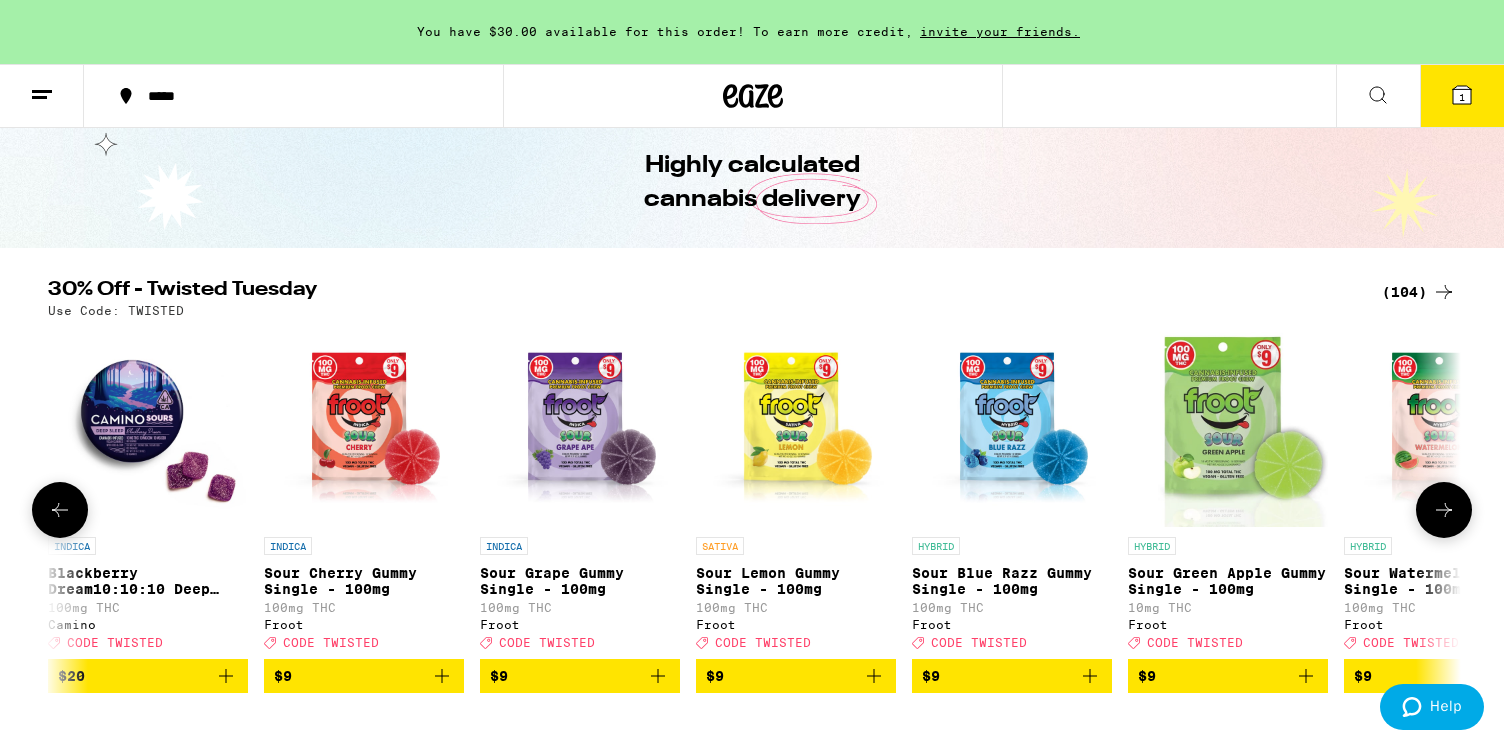 scroll, scrollTop: 0, scrollLeft: 2380, axis: horizontal 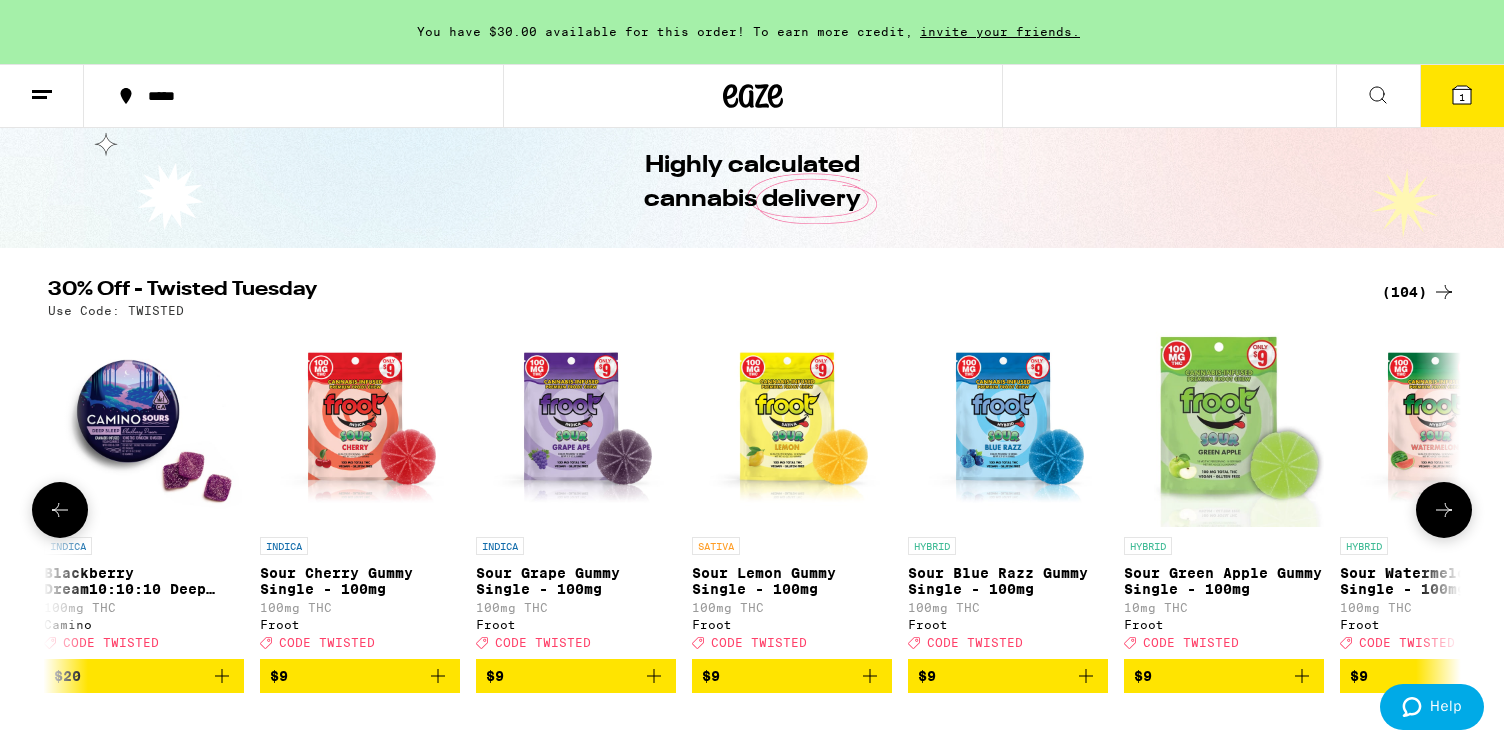 click 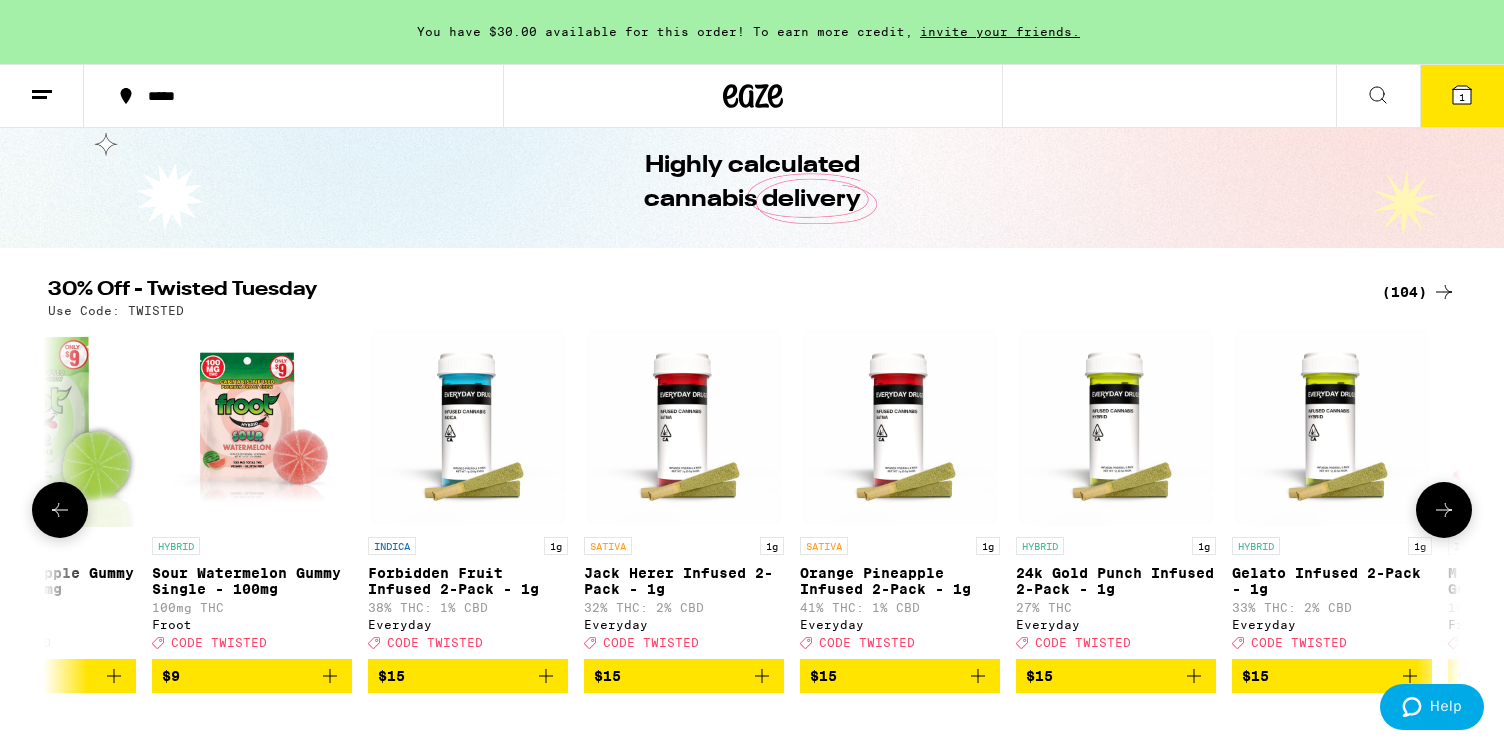 scroll, scrollTop: 0, scrollLeft: 3570, axis: horizontal 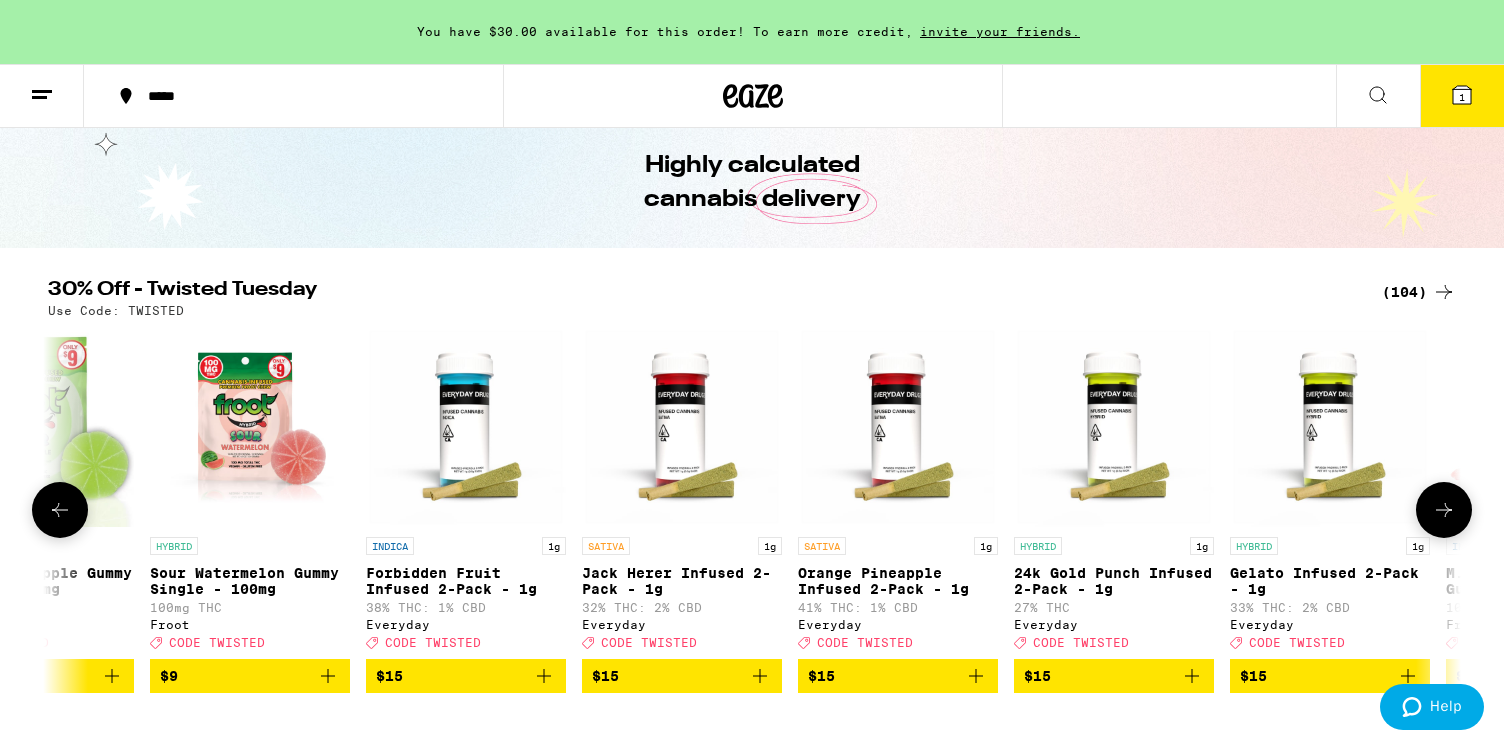 click 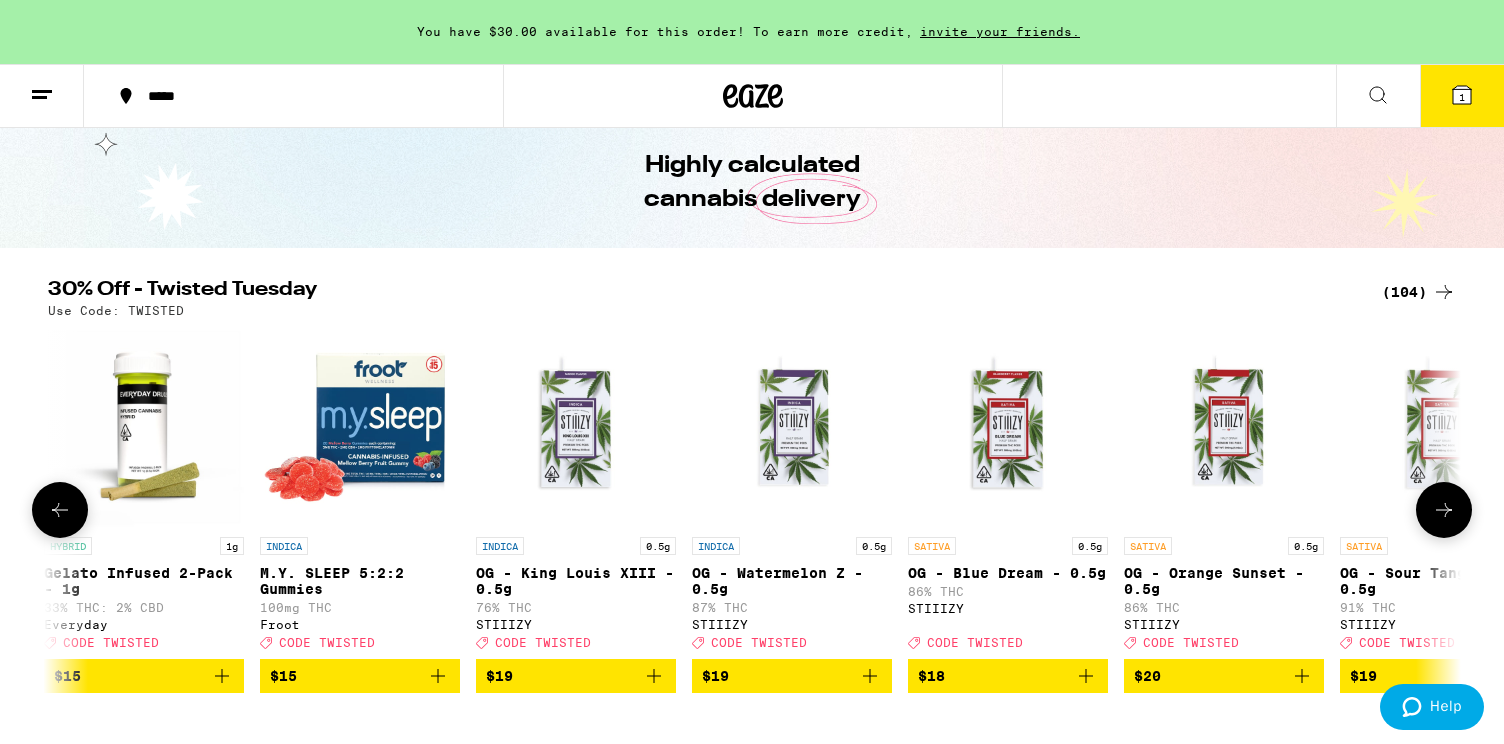 scroll, scrollTop: 0, scrollLeft: 4760, axis: horizontal 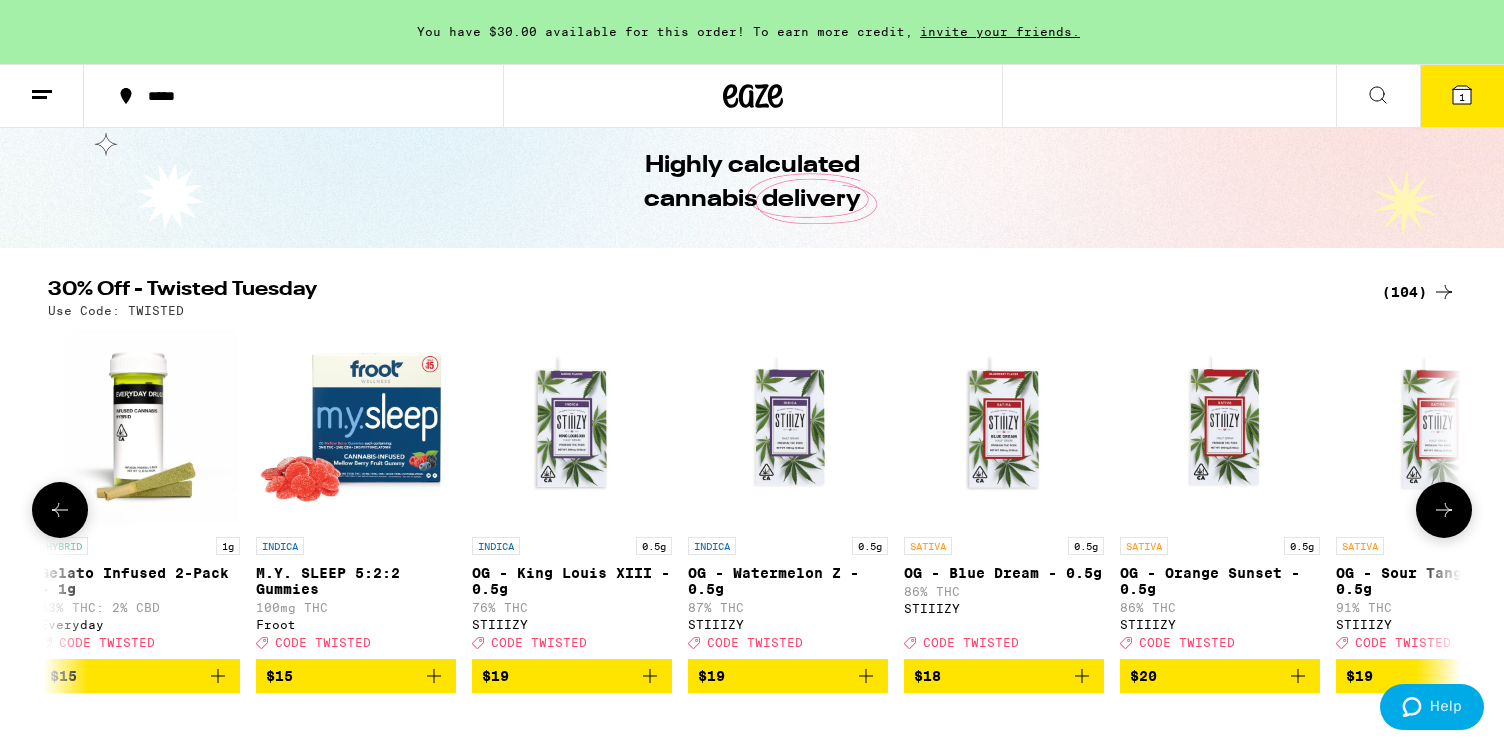 click 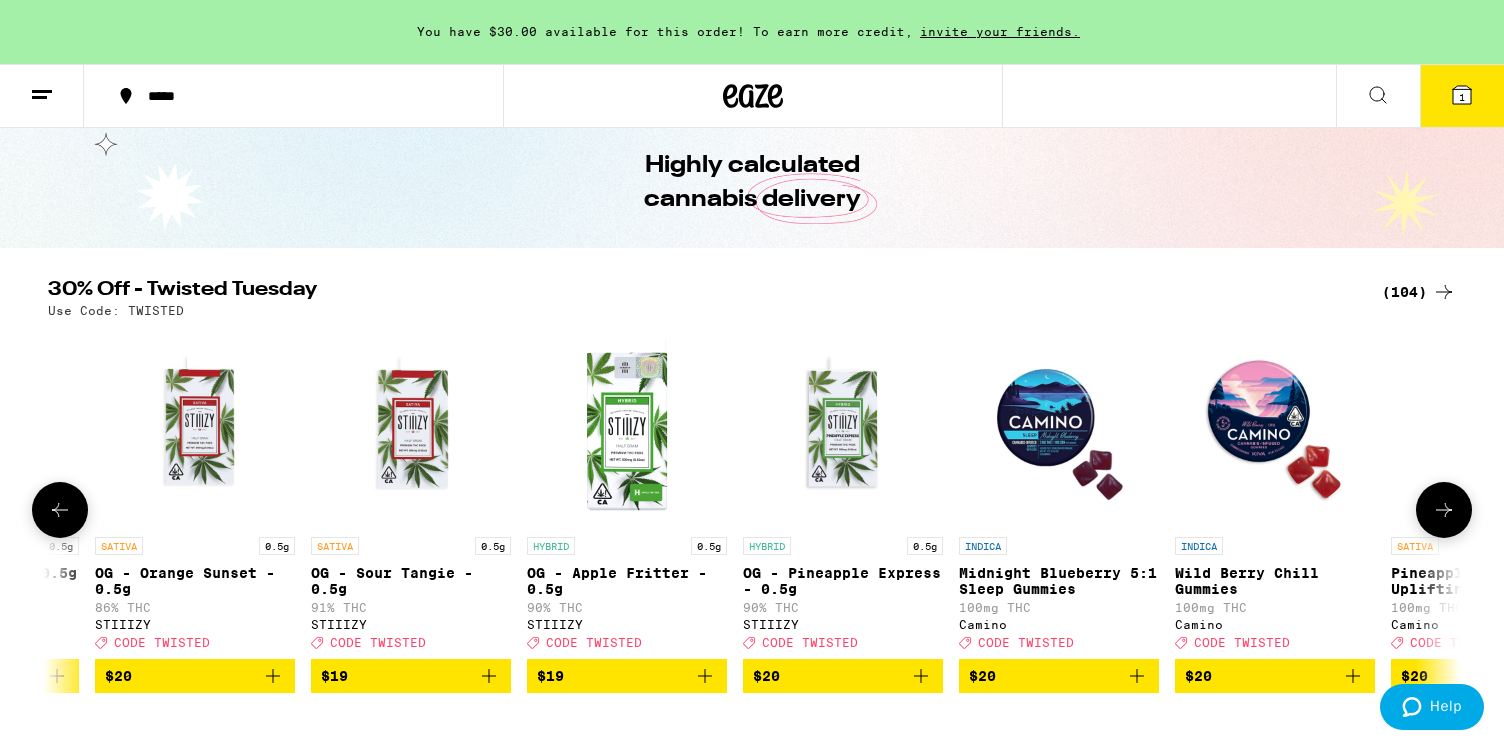 scroll, scrollTop: 0, scrollLeft: 5950, axis: horizontal 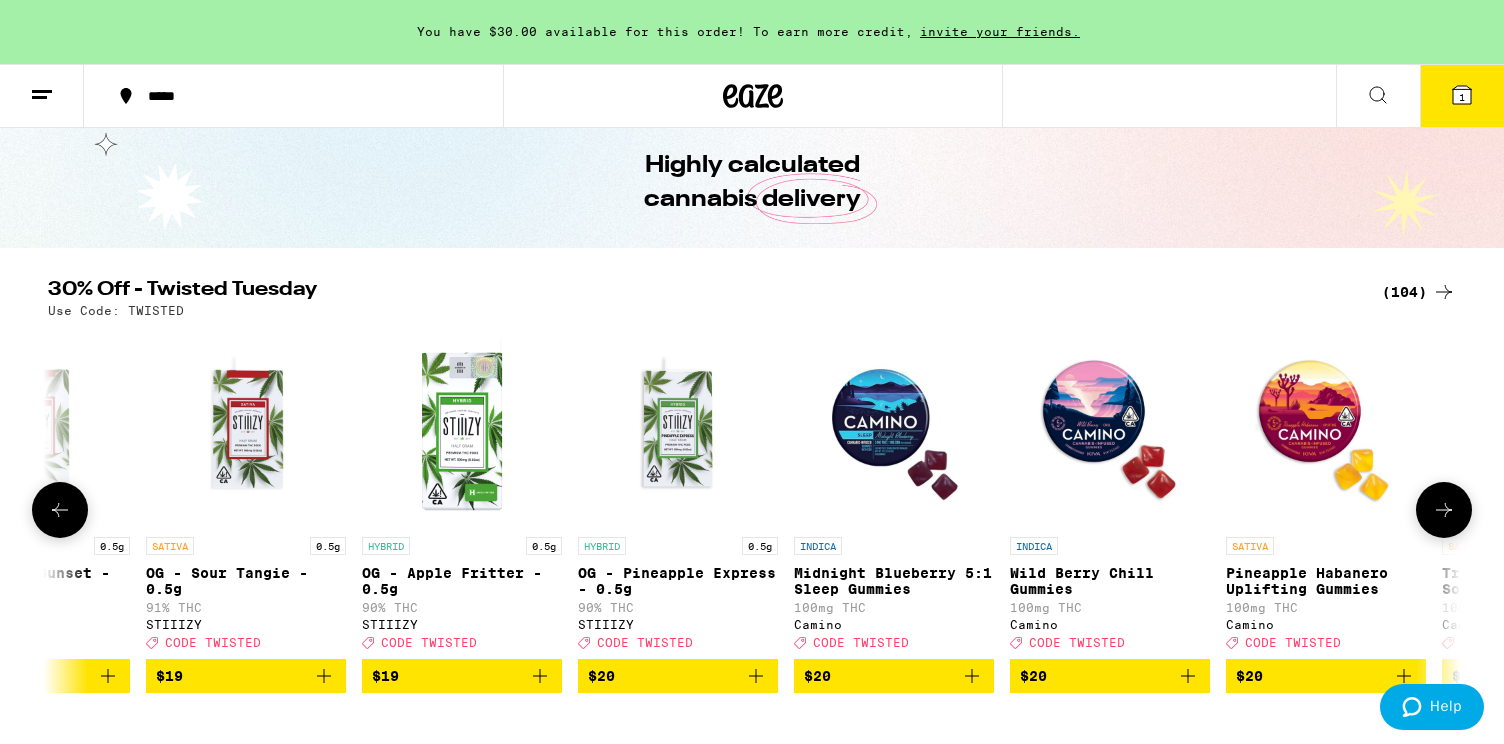click 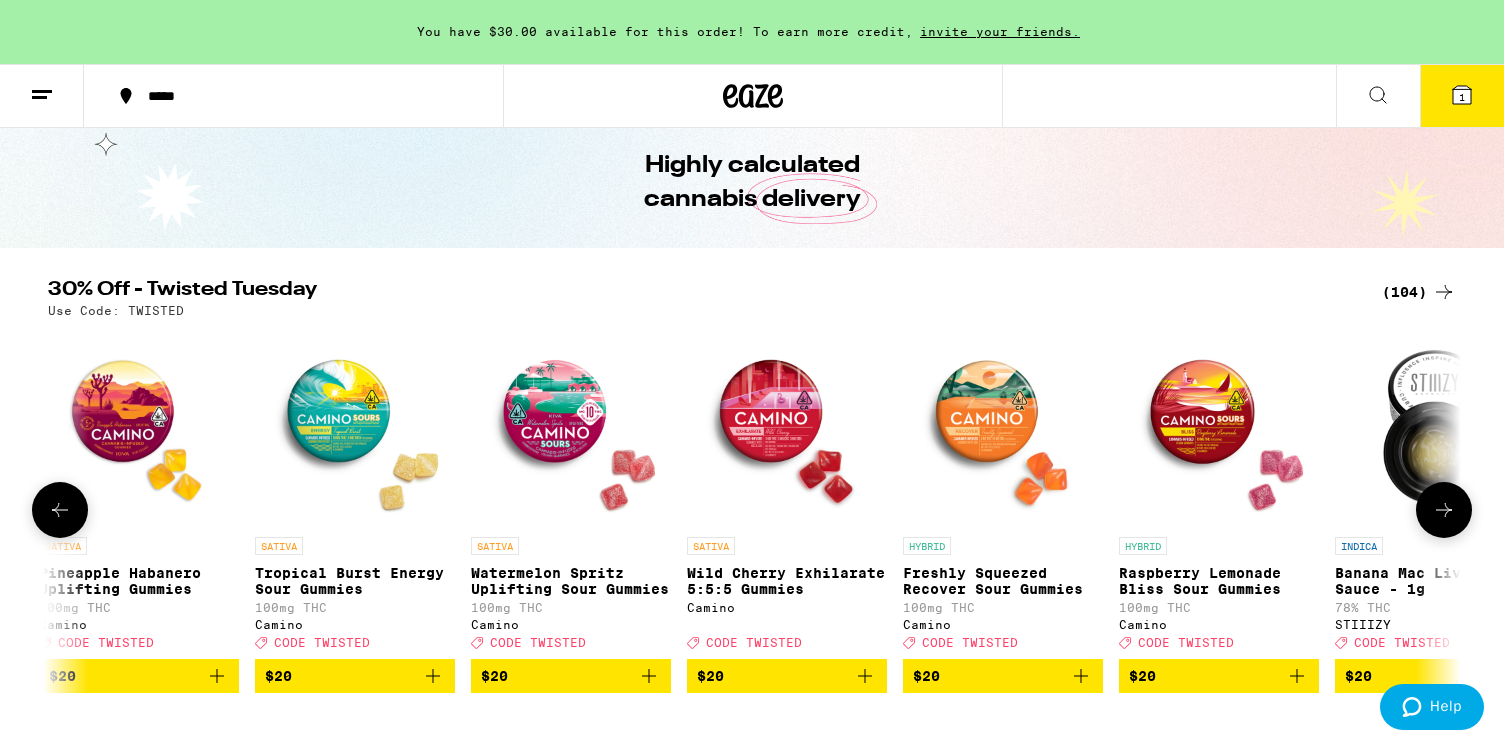 scroll, scrollTop: 0, scrollLeft: 7140, axis: horizontal 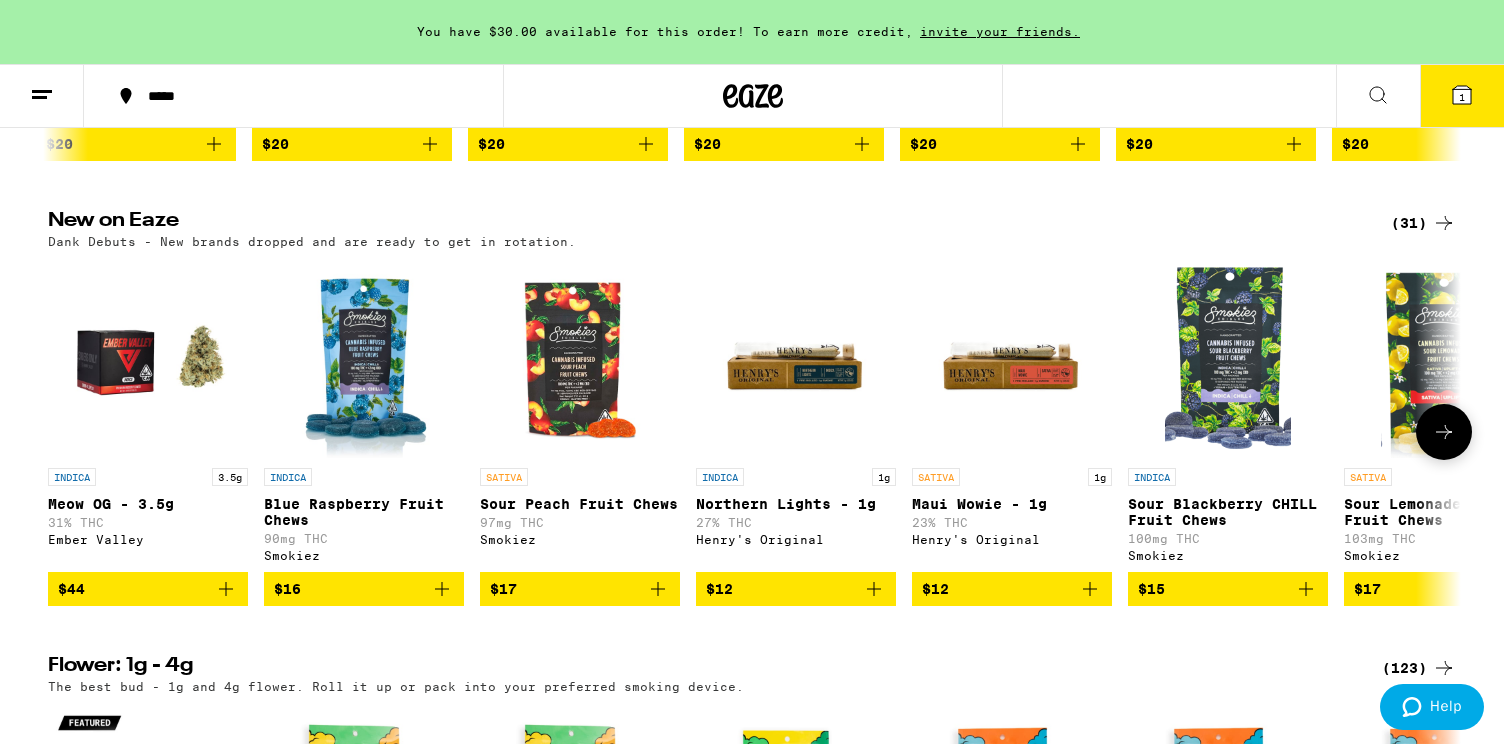 click 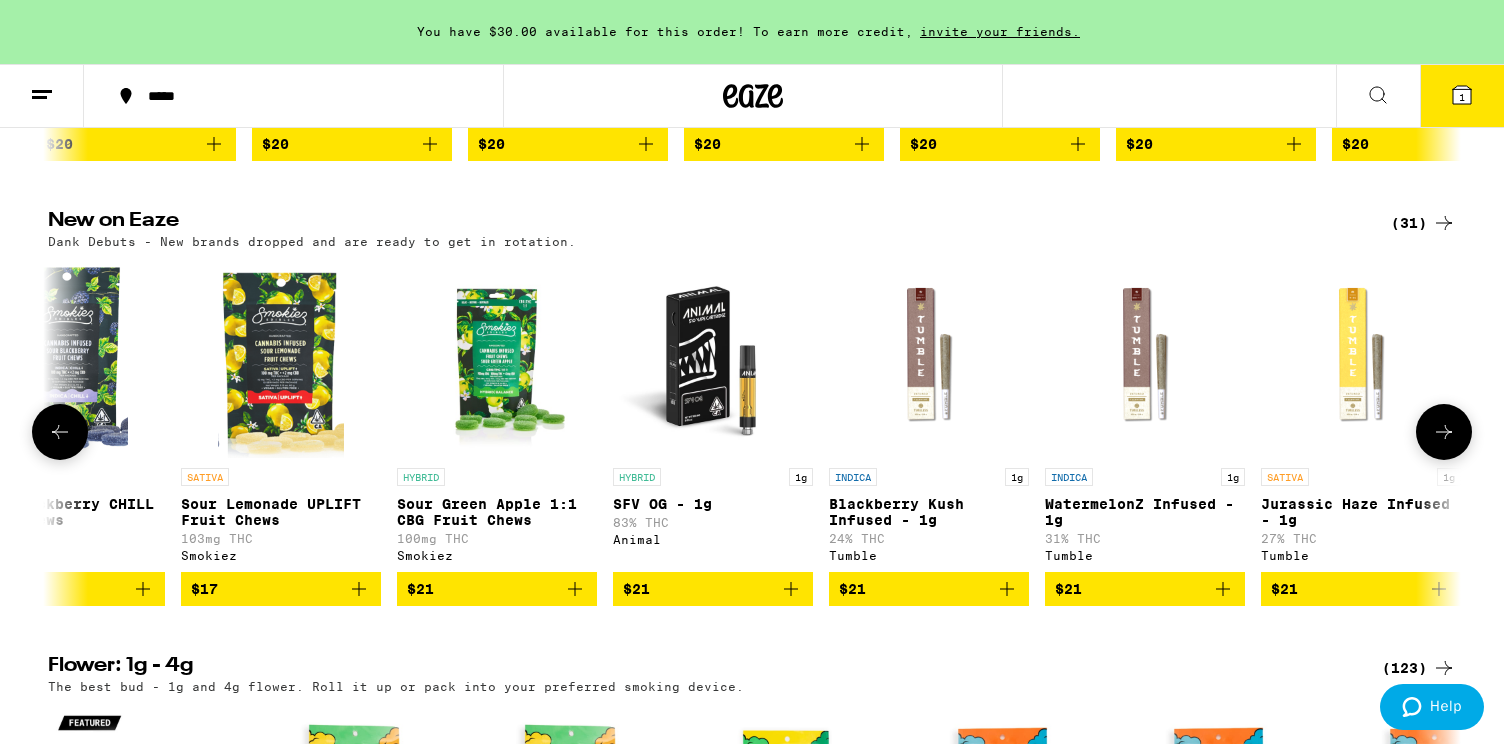 scroll, scrollTop: 0, scrollLeft: 1190, axis: horizontal 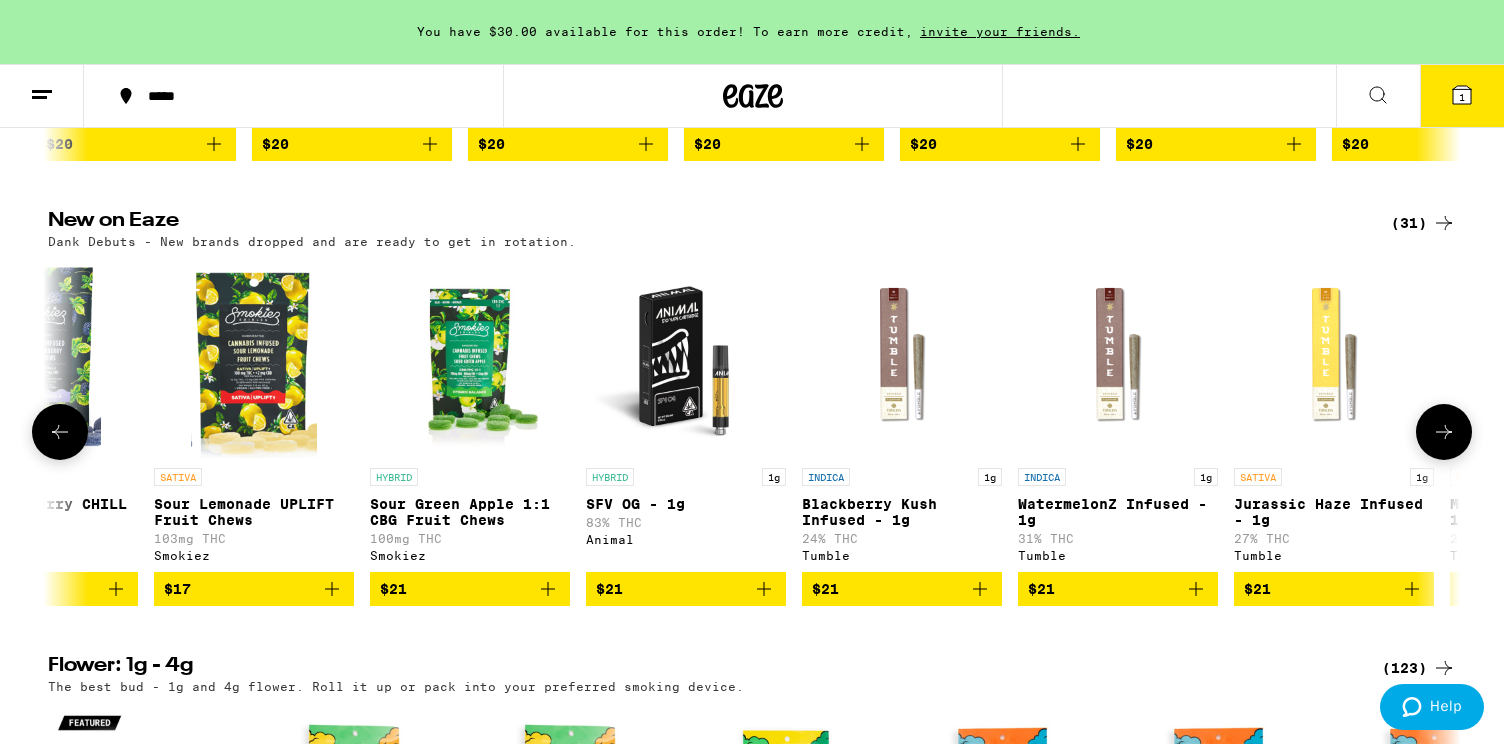 click 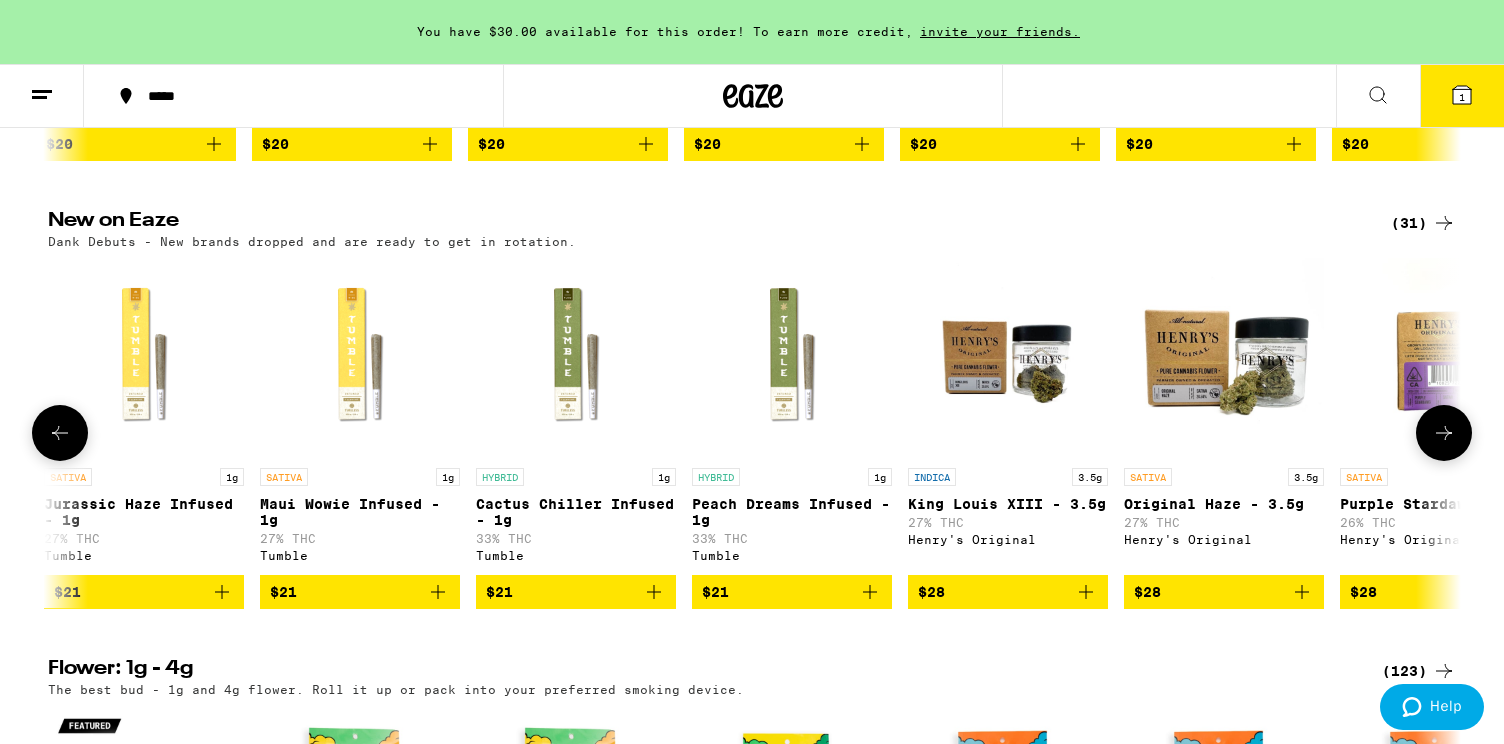 click 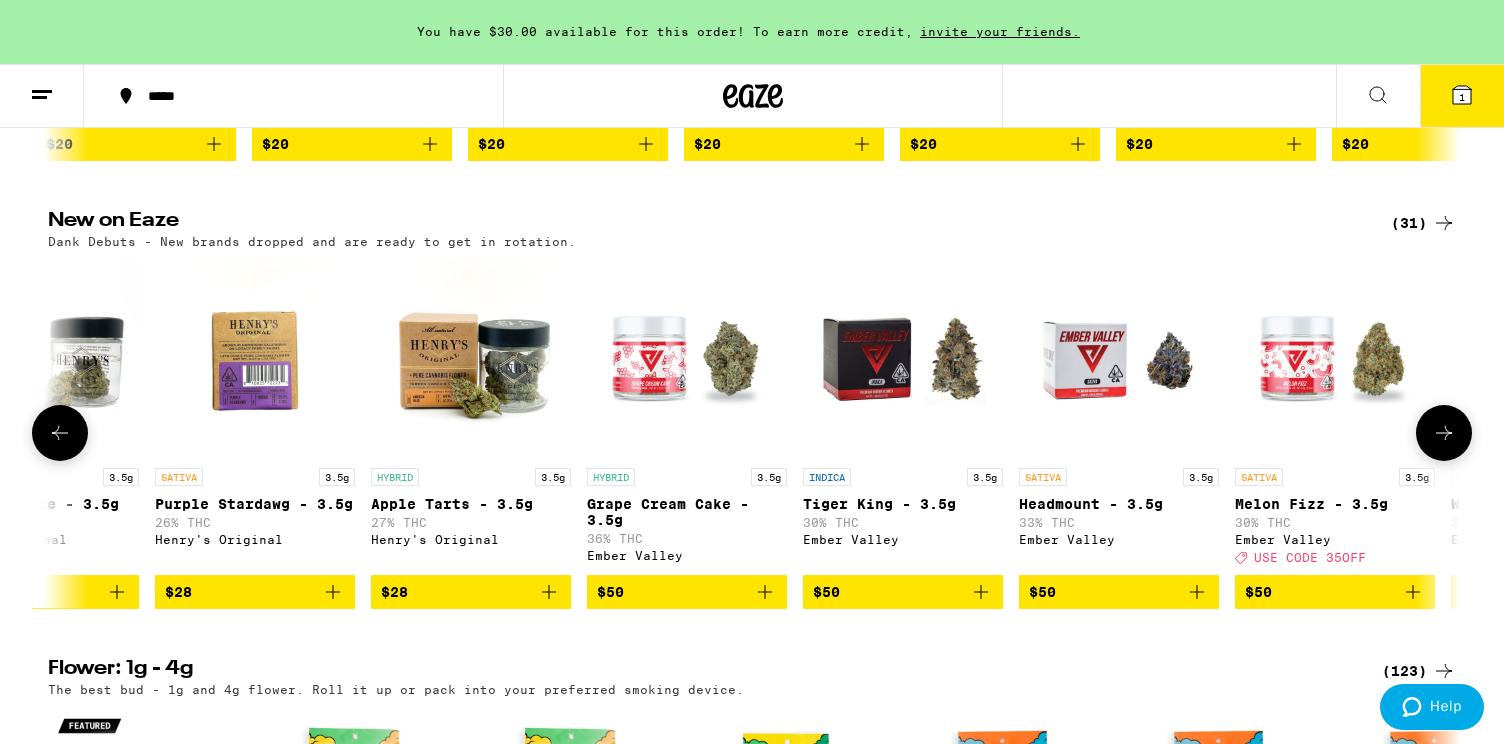 scroll, scrollTop: 0, scrollLeft: 3570, axis: horizontal 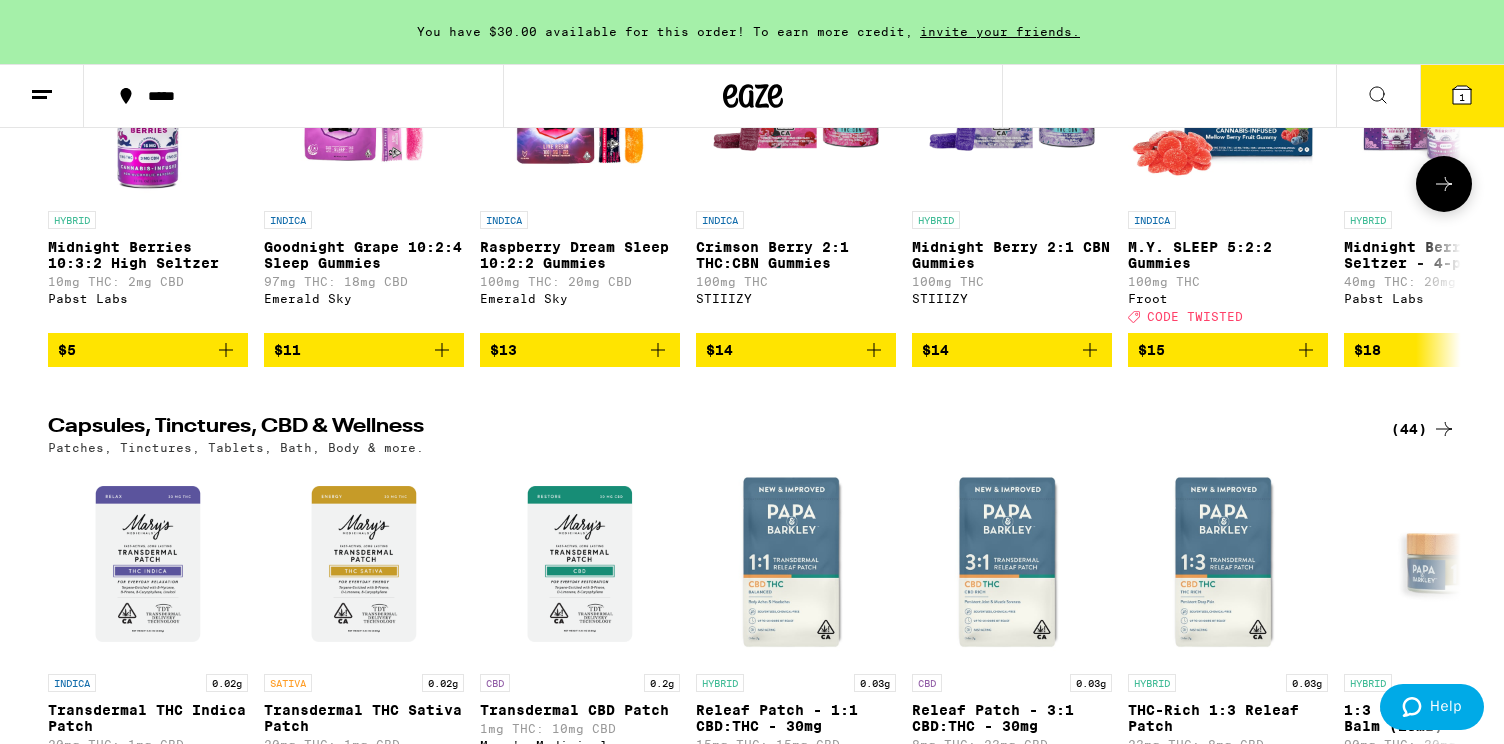 click 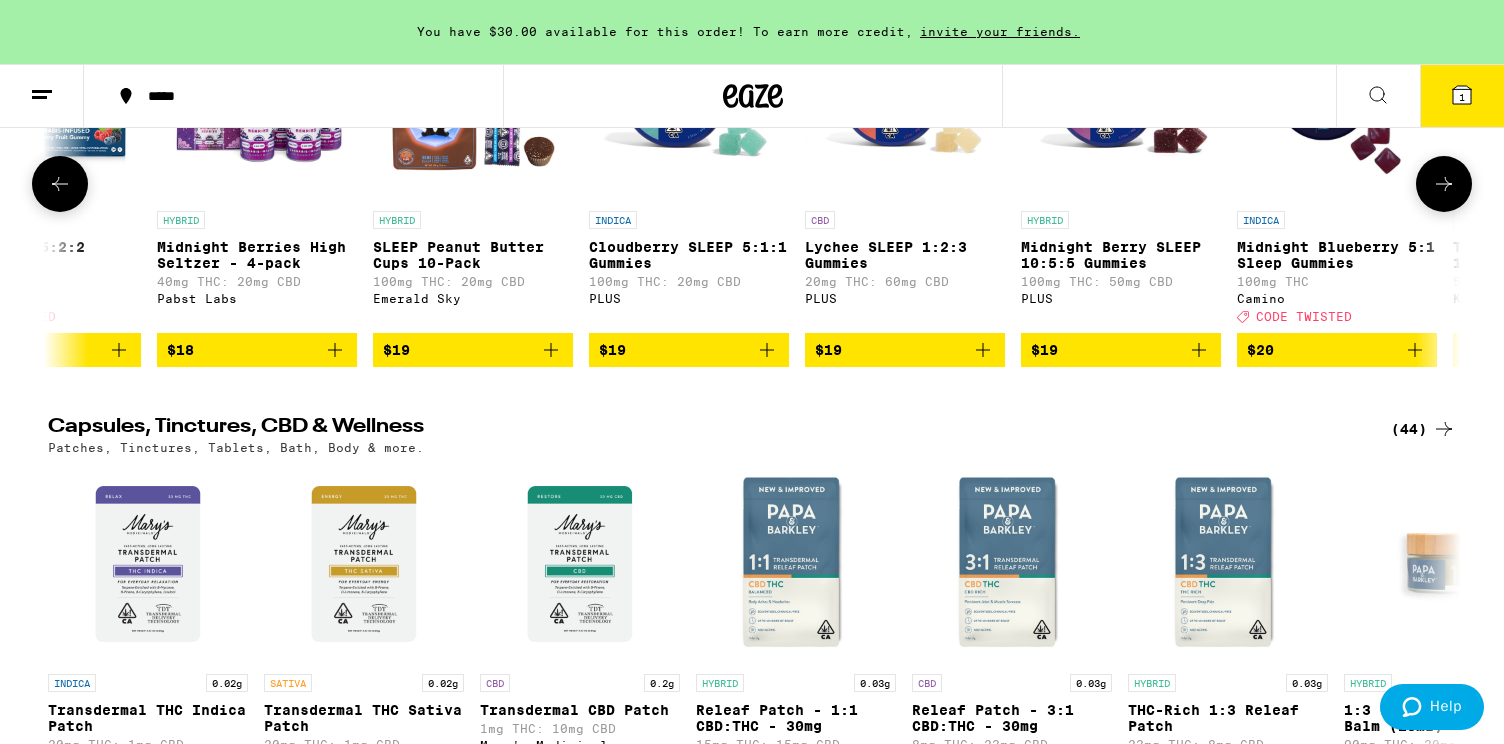 scroll, scrollTop: 0, scrollLeft: 1190, axis: horizontal 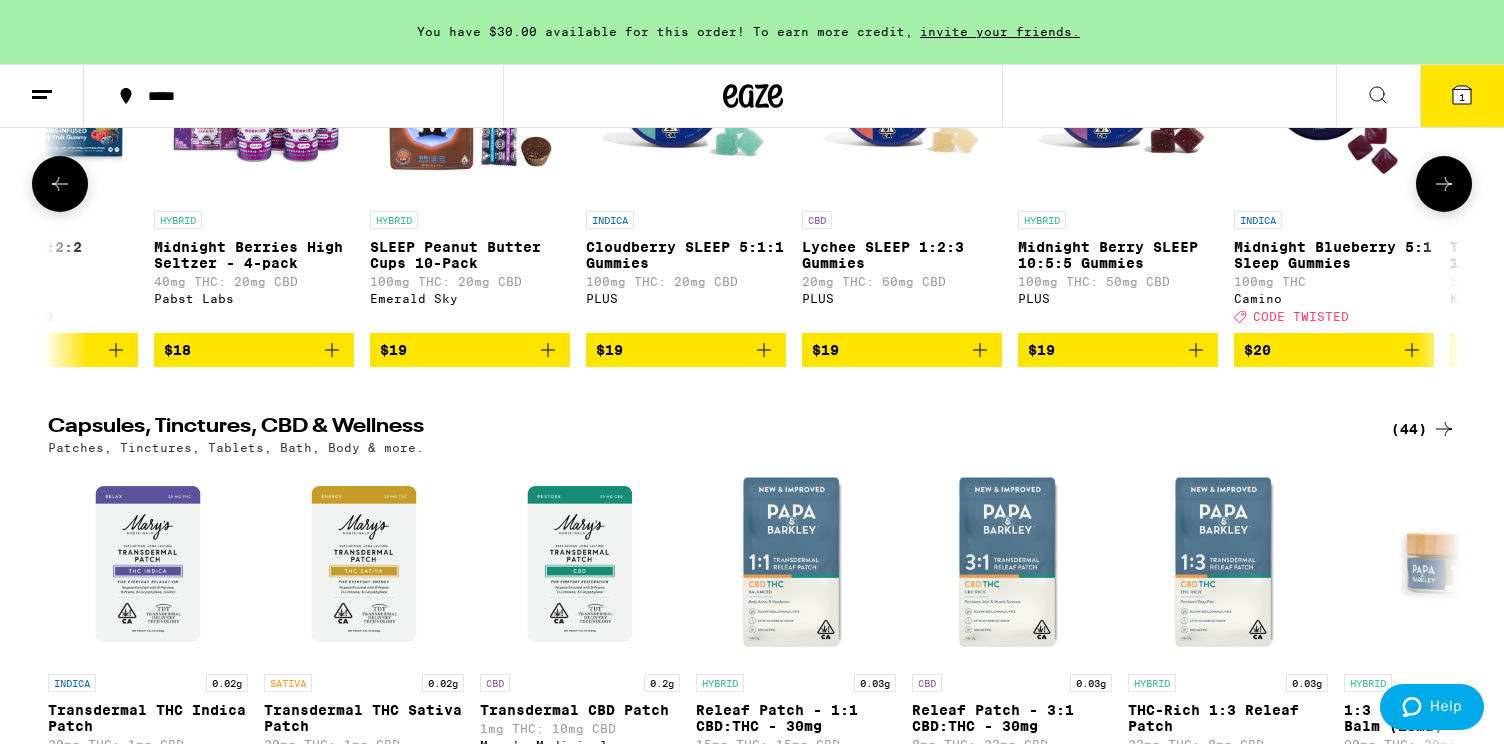 click 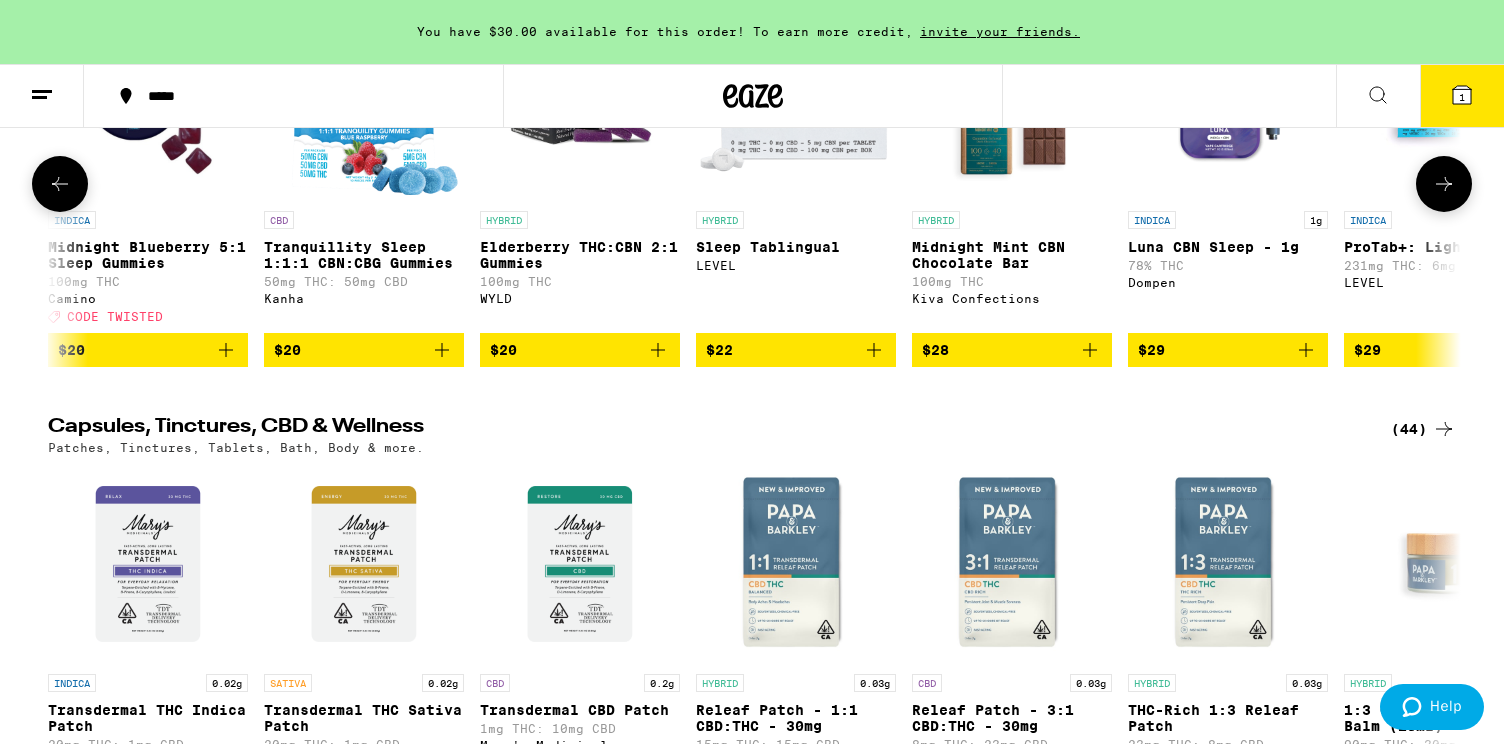 scroll, scrollTop: 0, scrollLeft: 2380, axis: horizontal 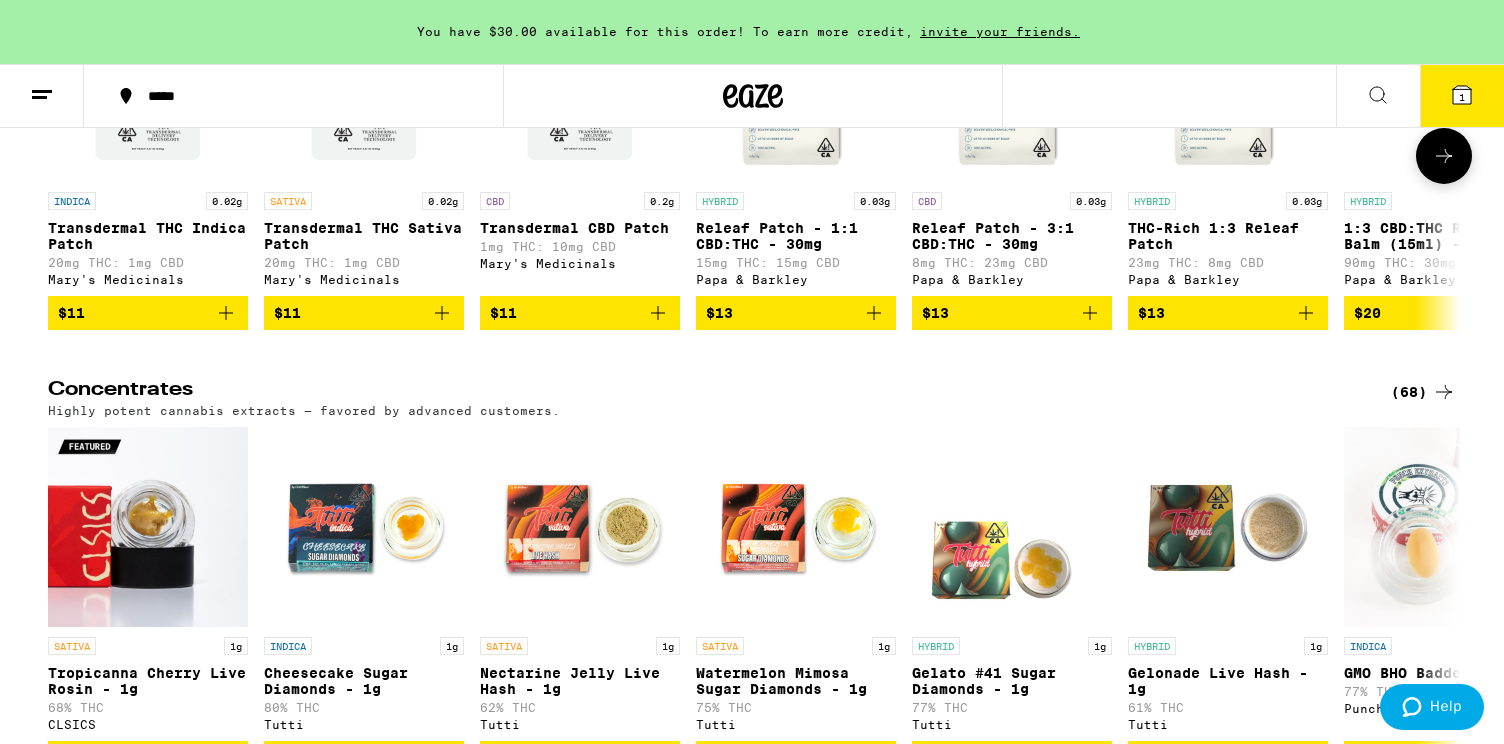 click 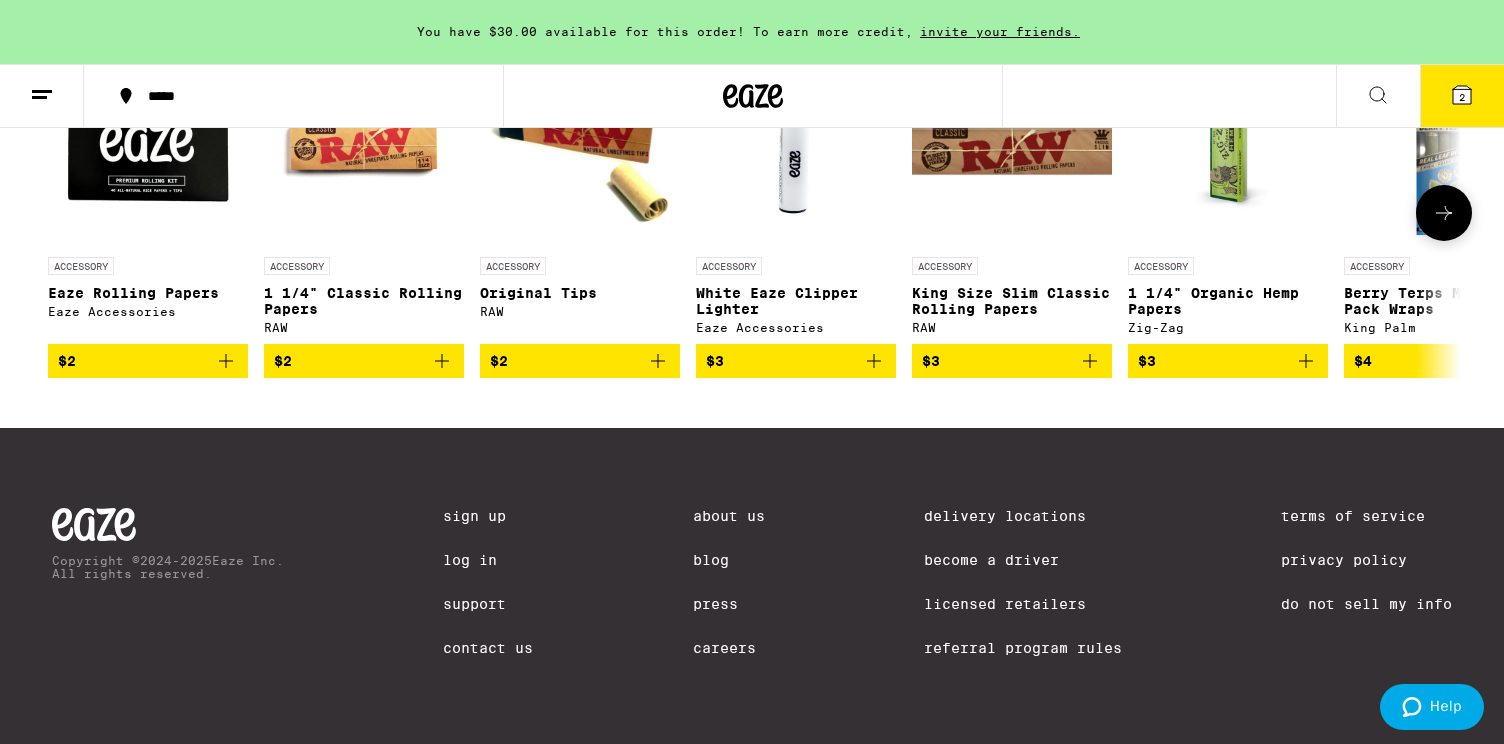 scroll, scrollTop: 8263, scrollLeft: 0, axis: vertical 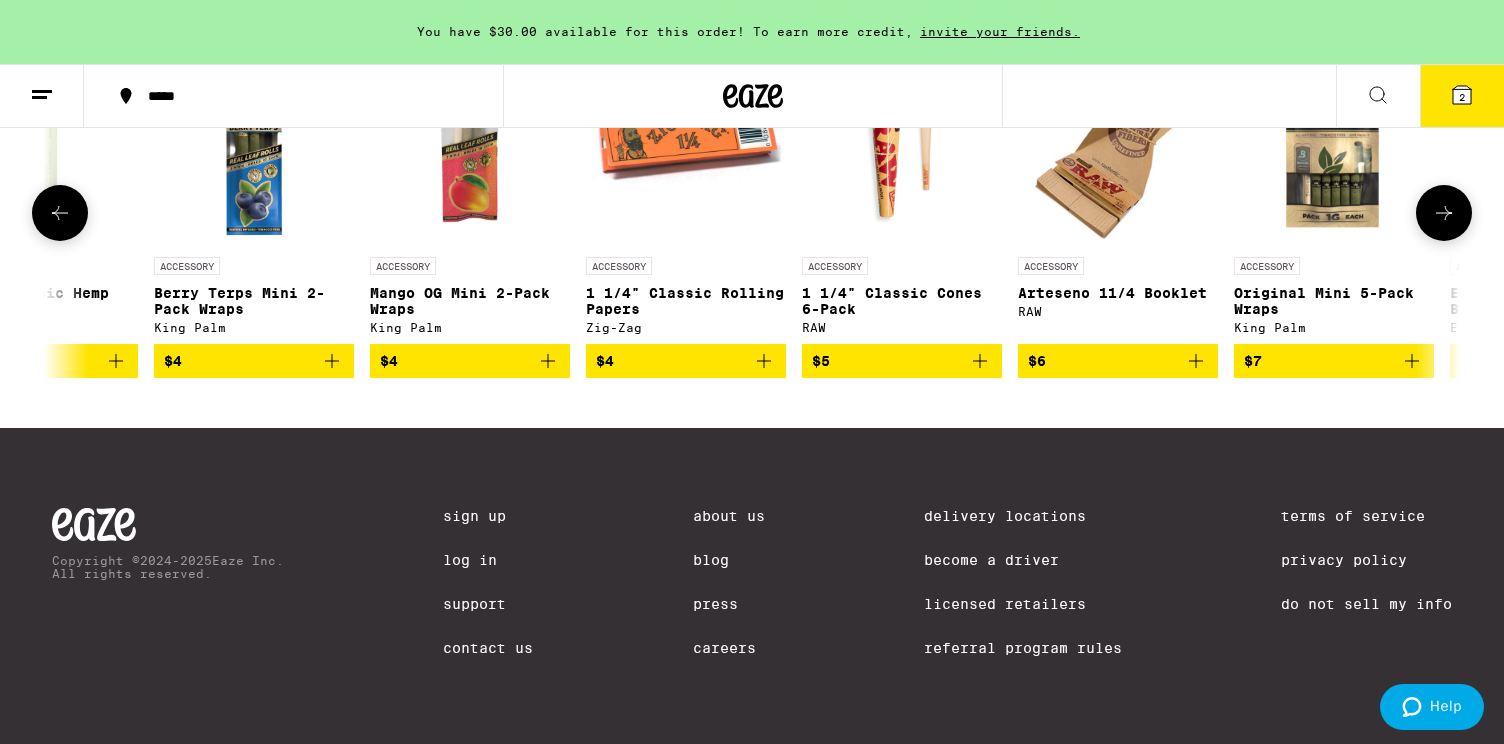 click 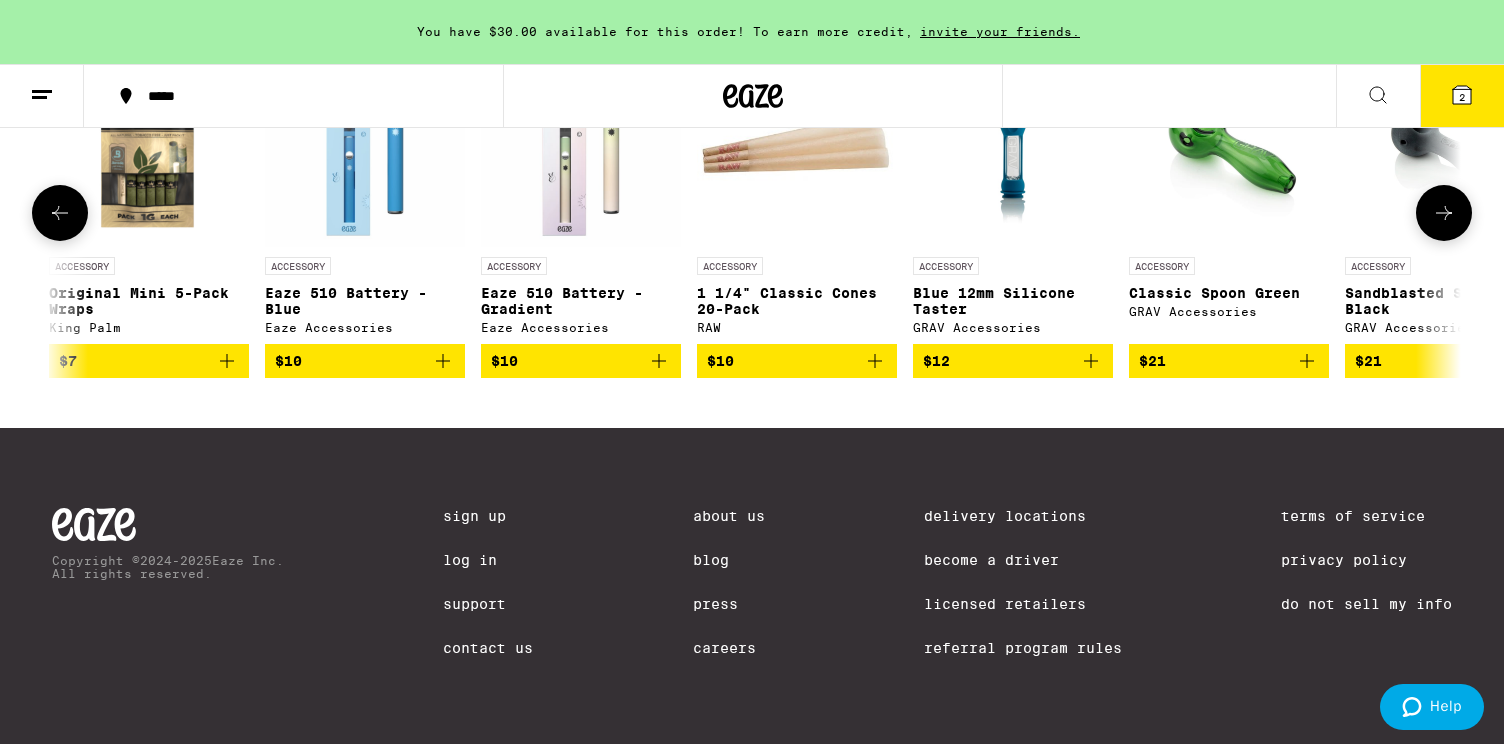 scroll, scrollTop: 0, scrollLeft: 2380, axis: horizontal 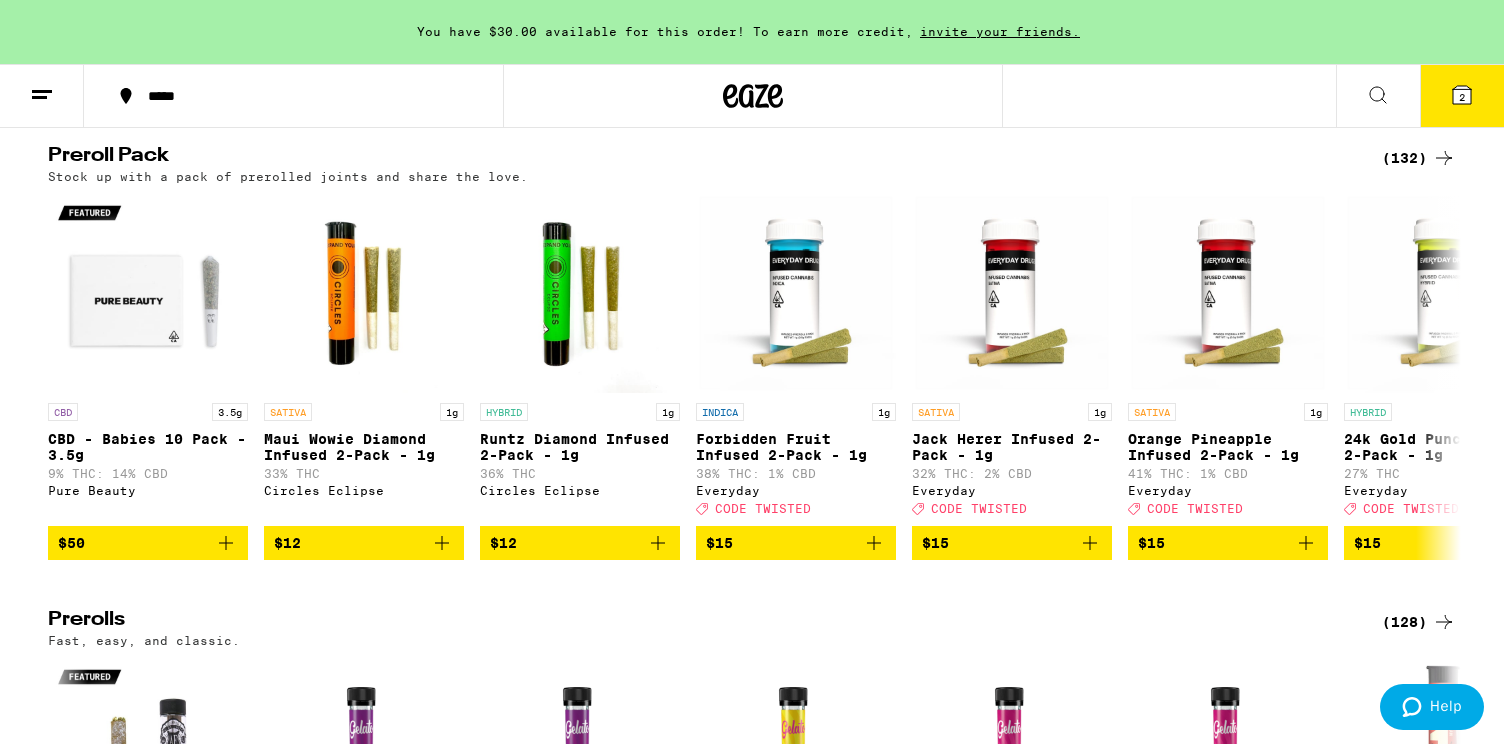 click on "2" at bounding box center [1462, 97] 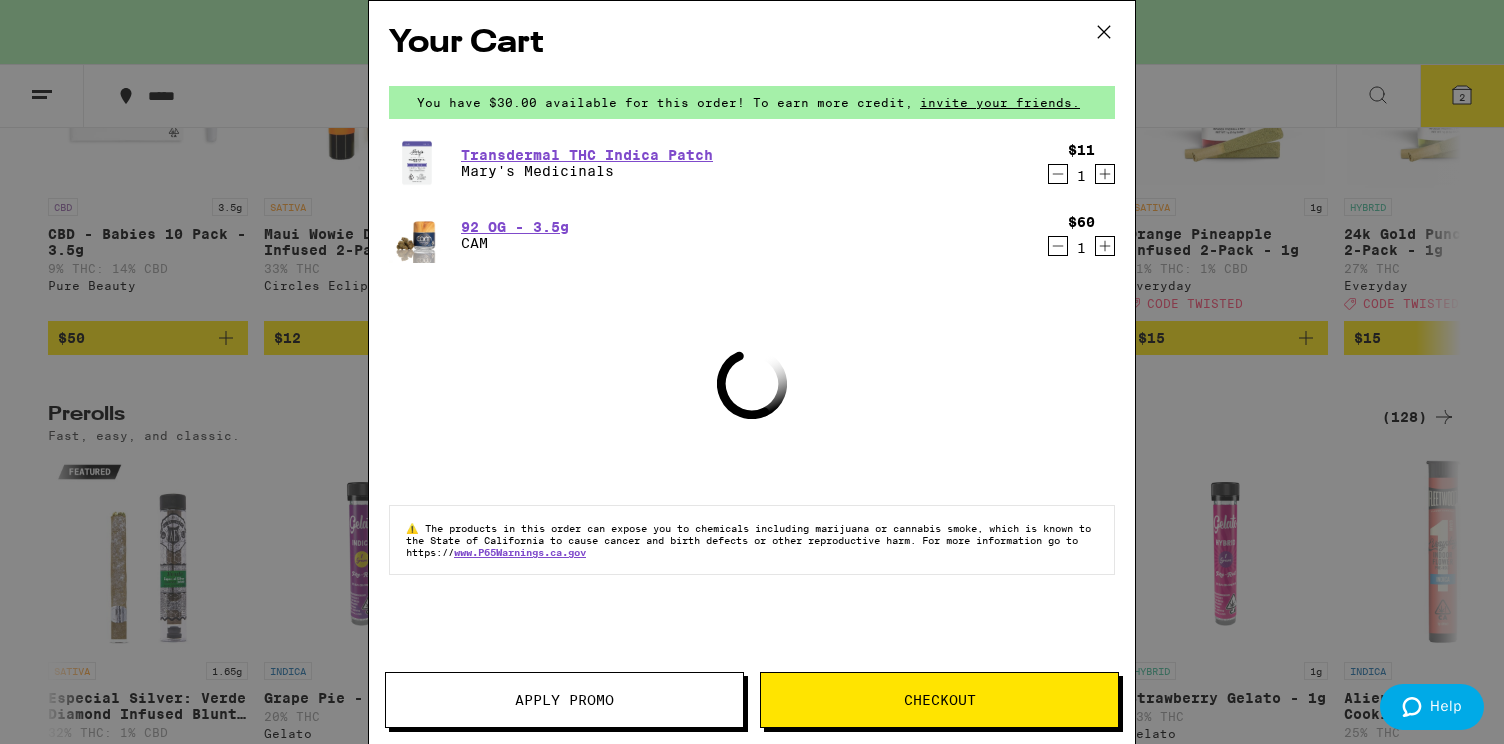 scroll, scrollTop: 4272, scrollLeft: 0, axis: vertical 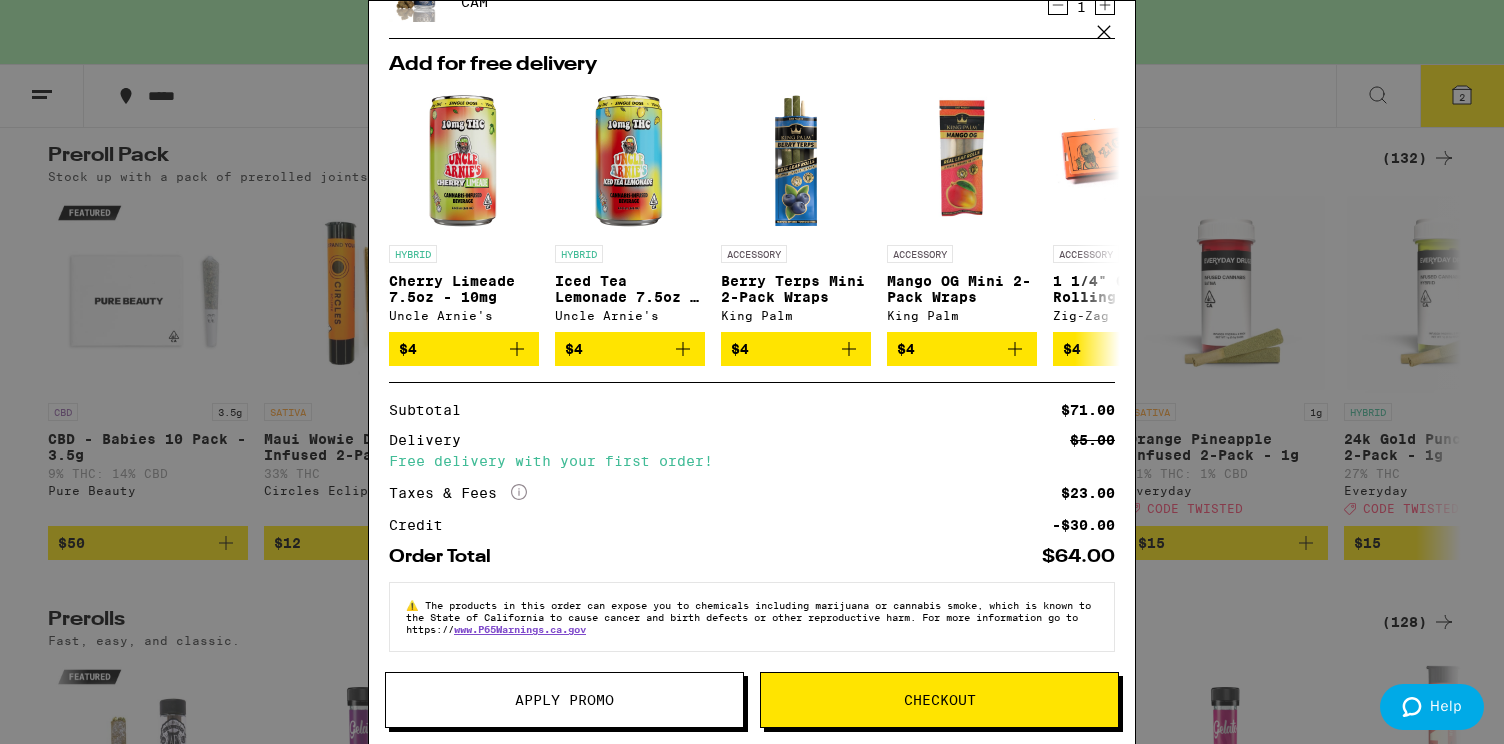 click on "Checkout" at bounding box center (940, 700) 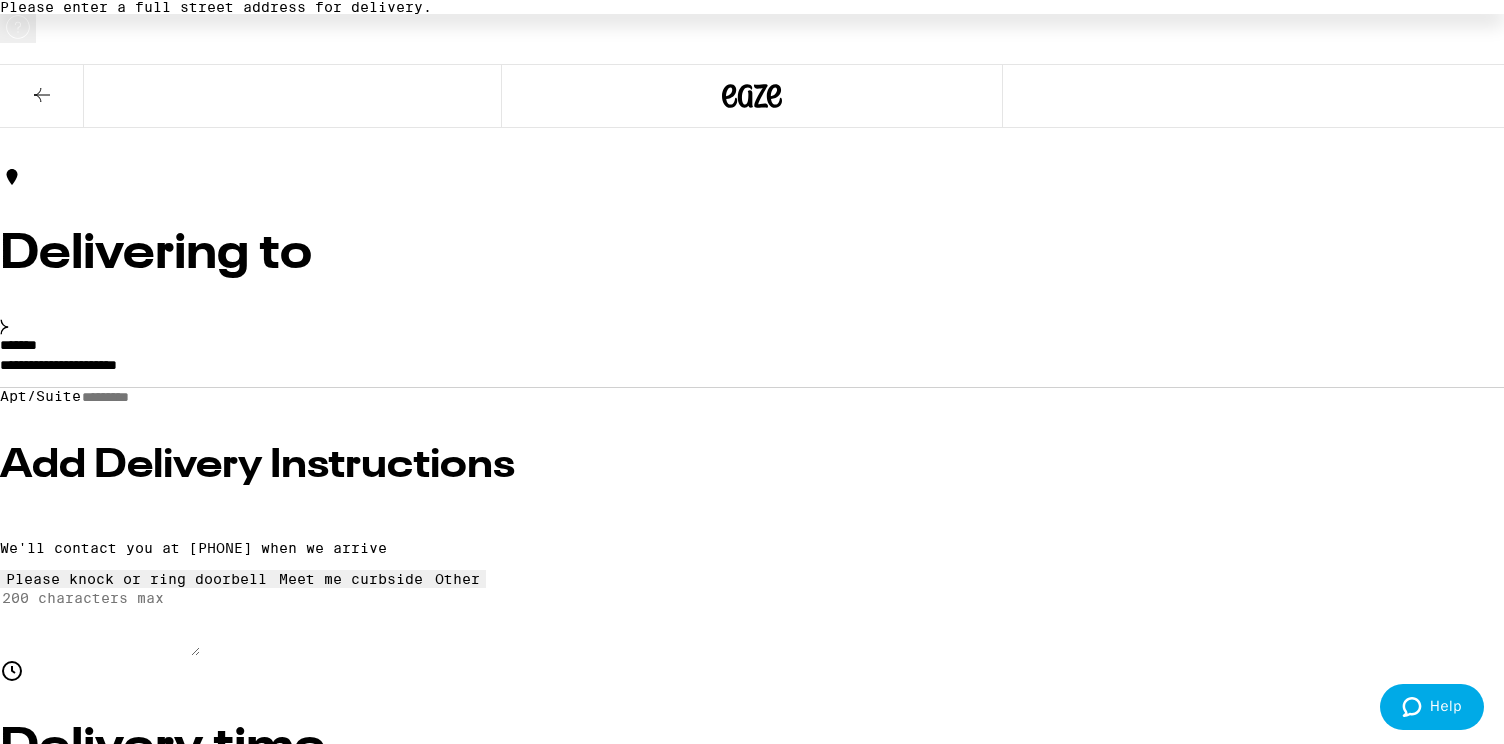 scroll, scrollTop: 0, scrollLeft: 0, axis: both 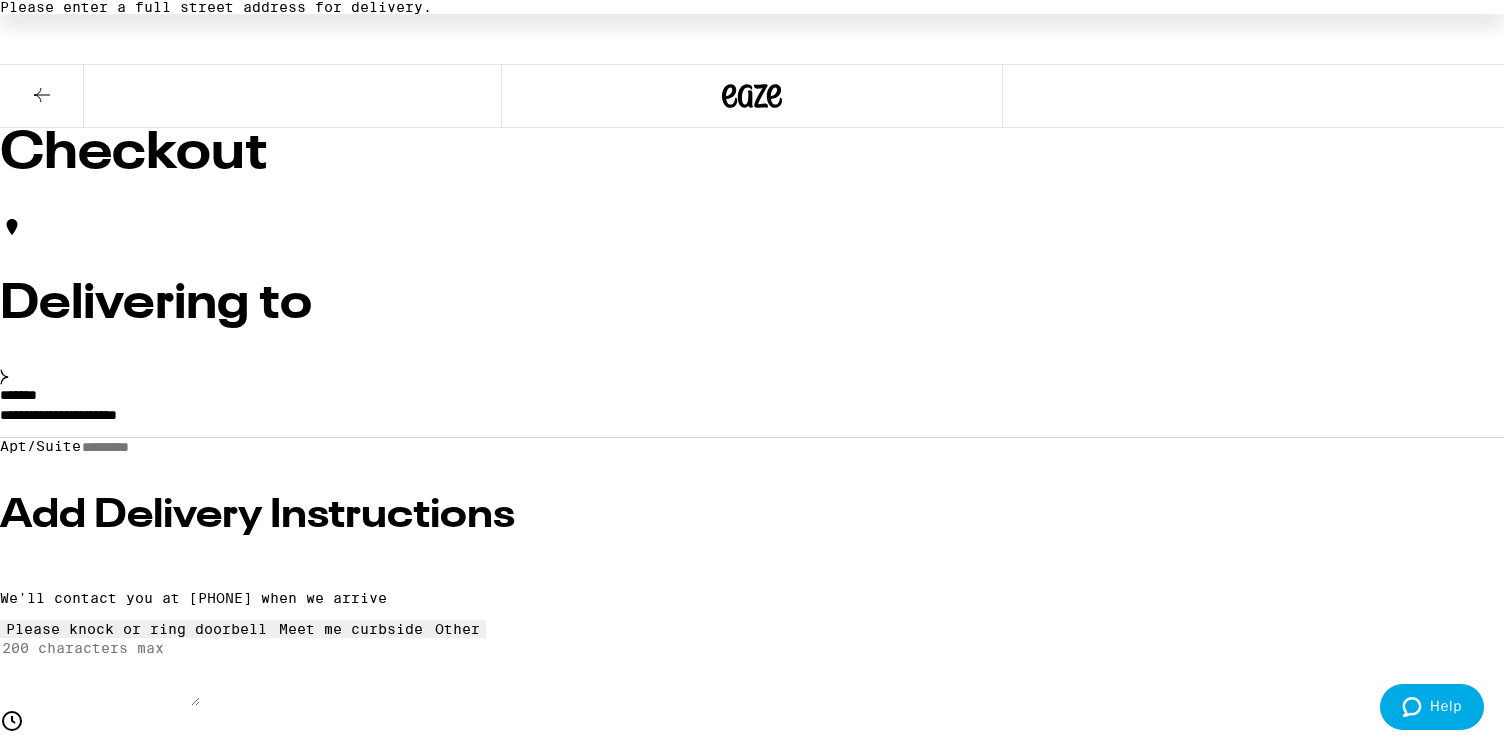 click 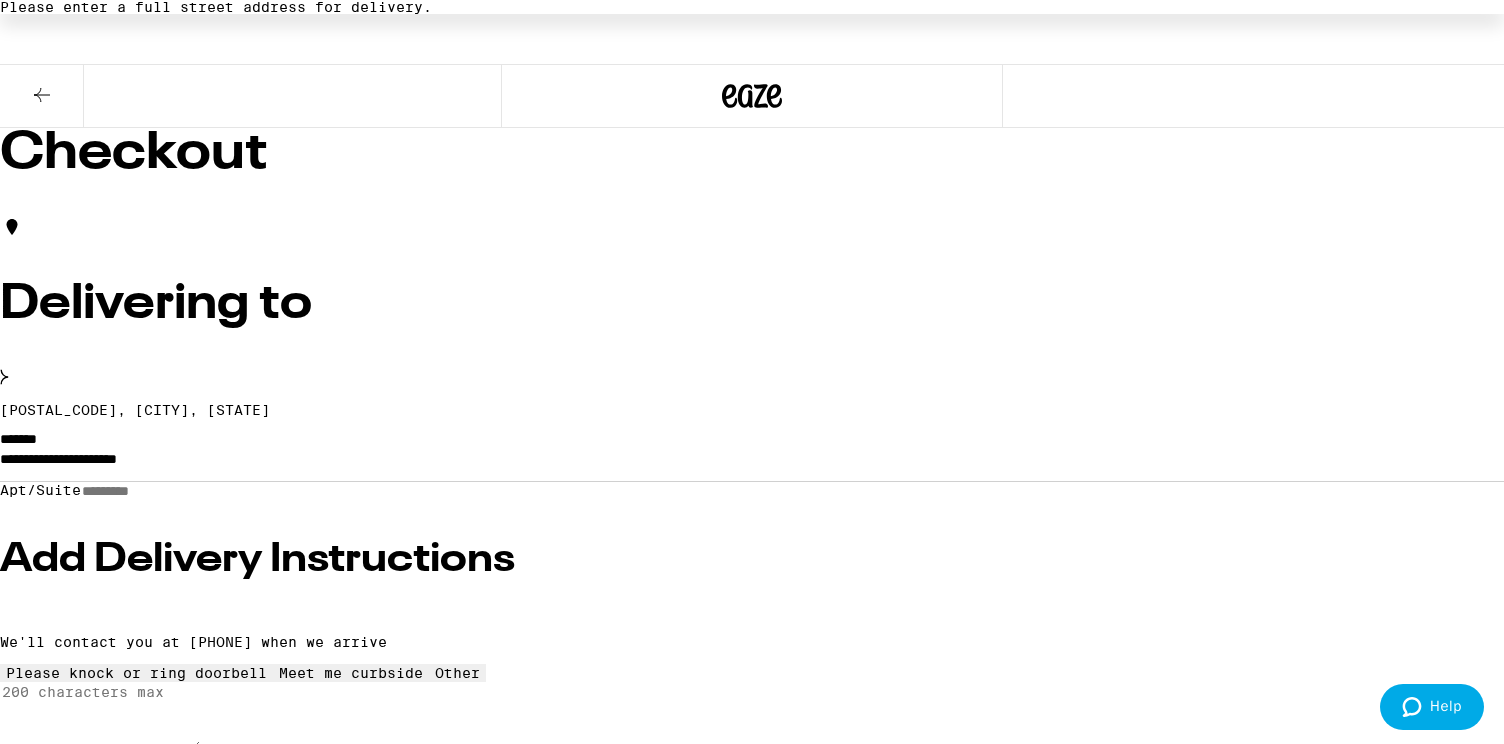 click 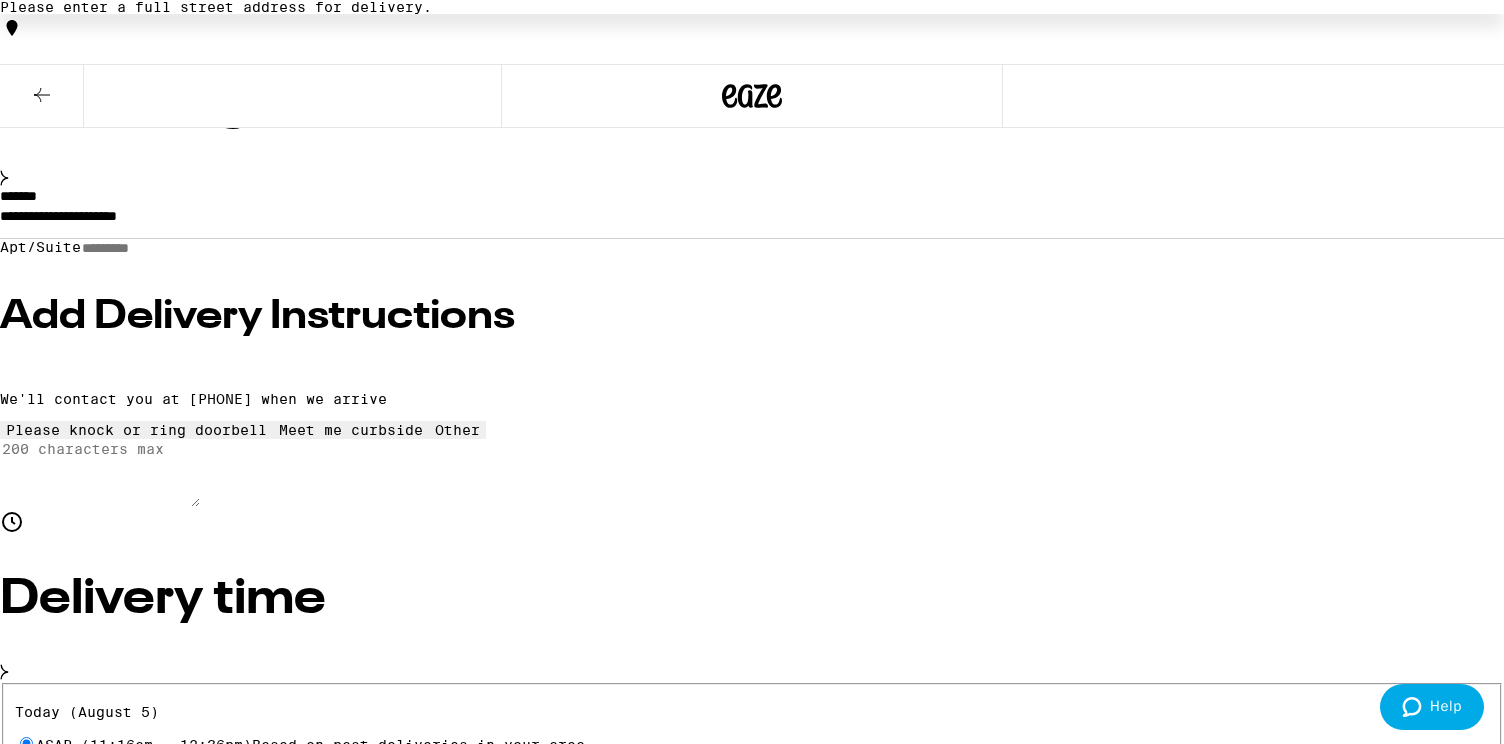 scroll, scrollTop: 216, scrollLeft: 0, axis: vertical 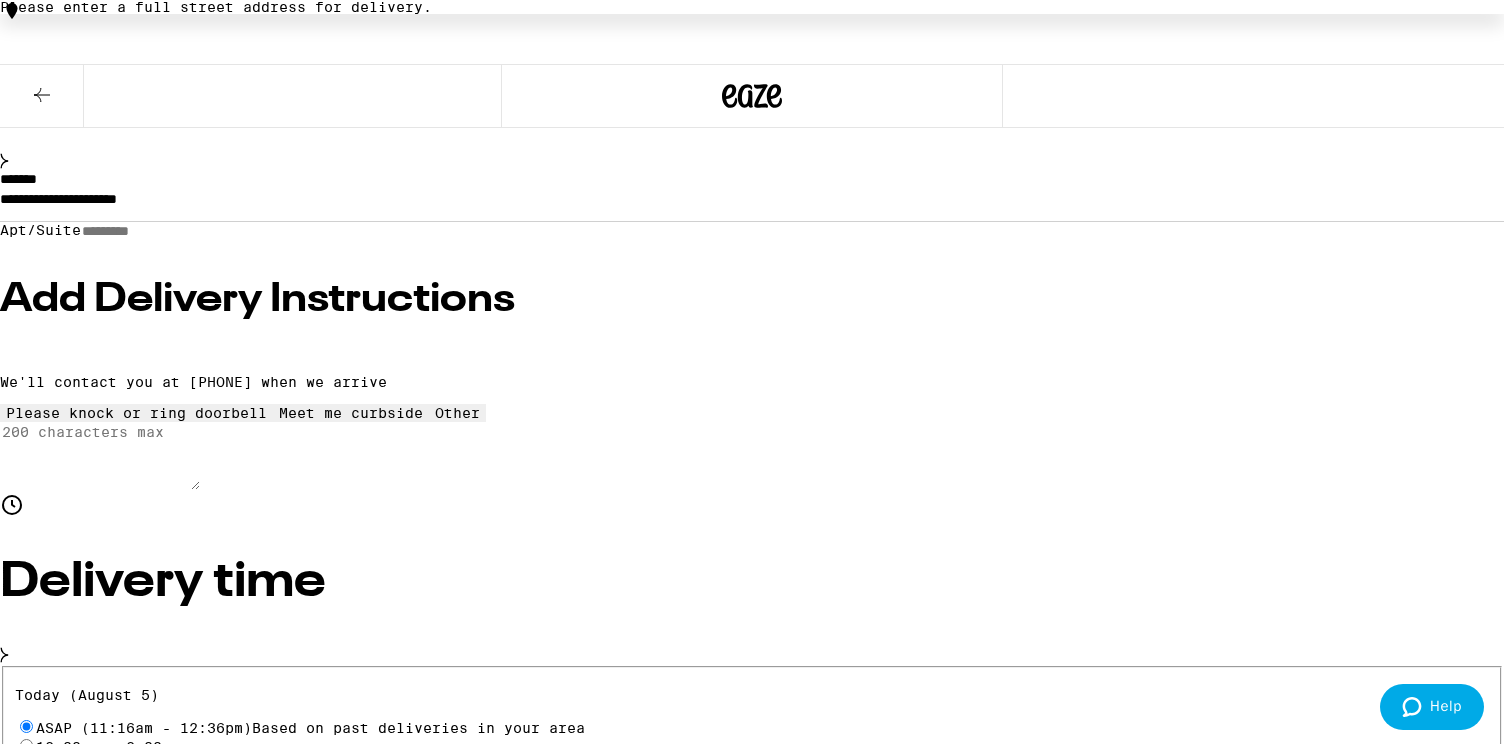 click on "**********" at bounding box center [752, 204] 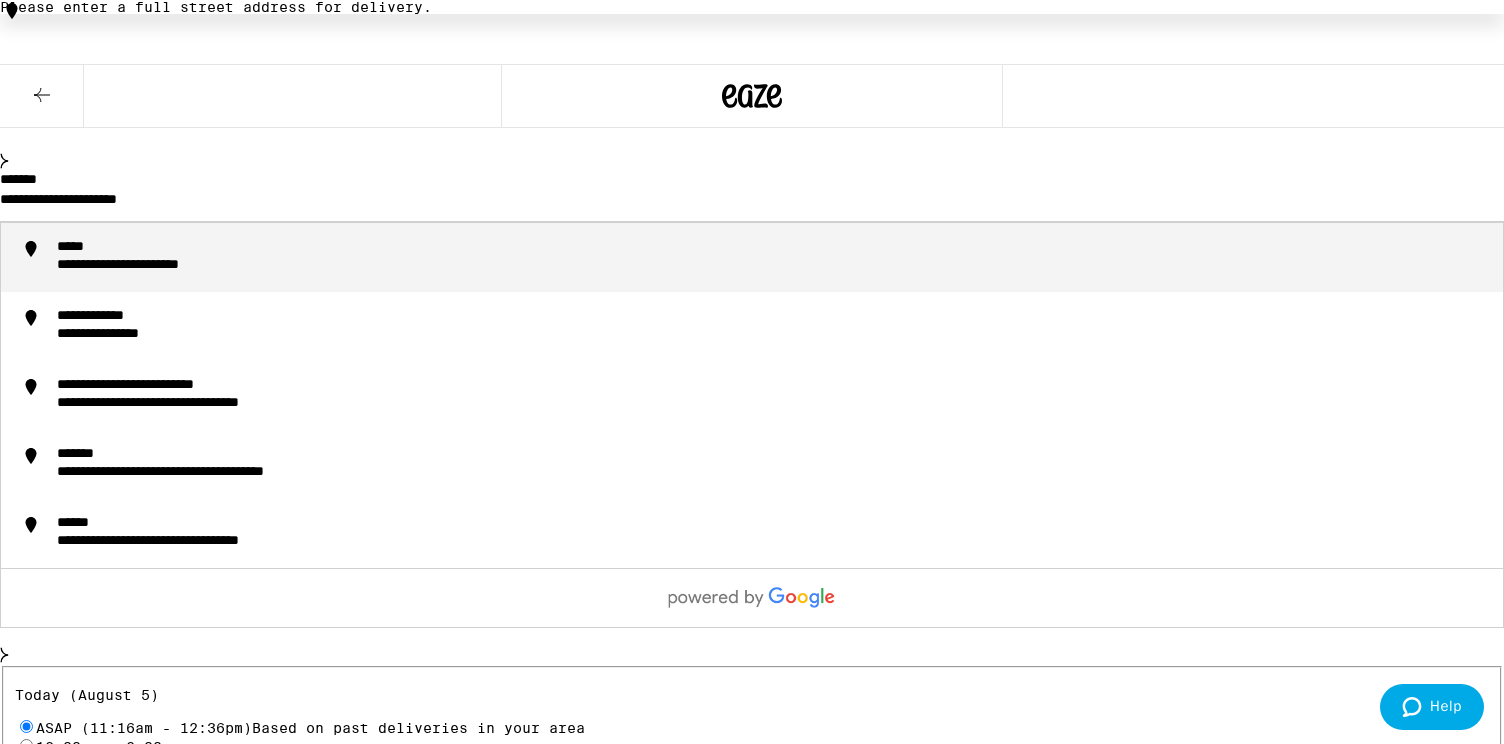 click on "**********" at bounding box center (752, 204) 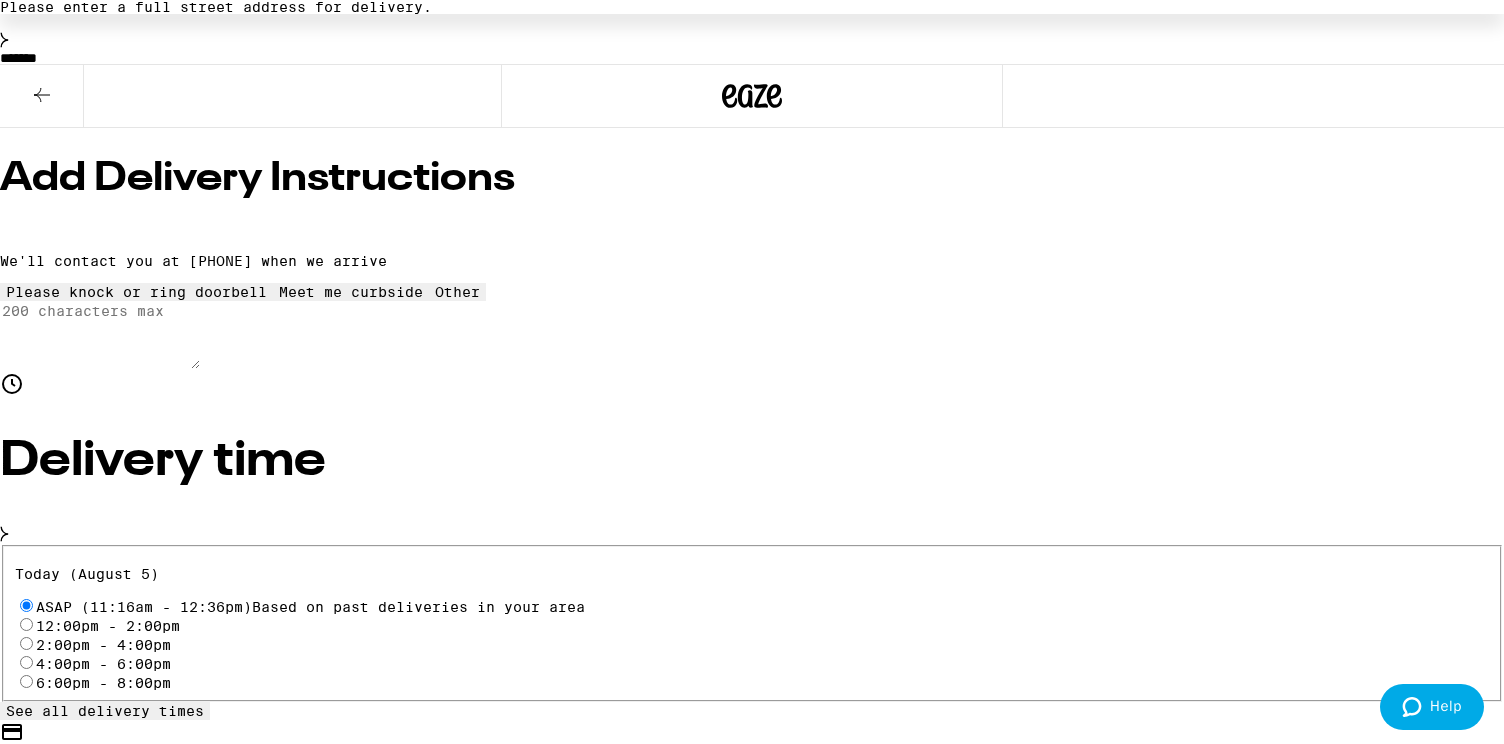 scroll, scrollTop: 349, scrollLeft: 0, axis: vertical 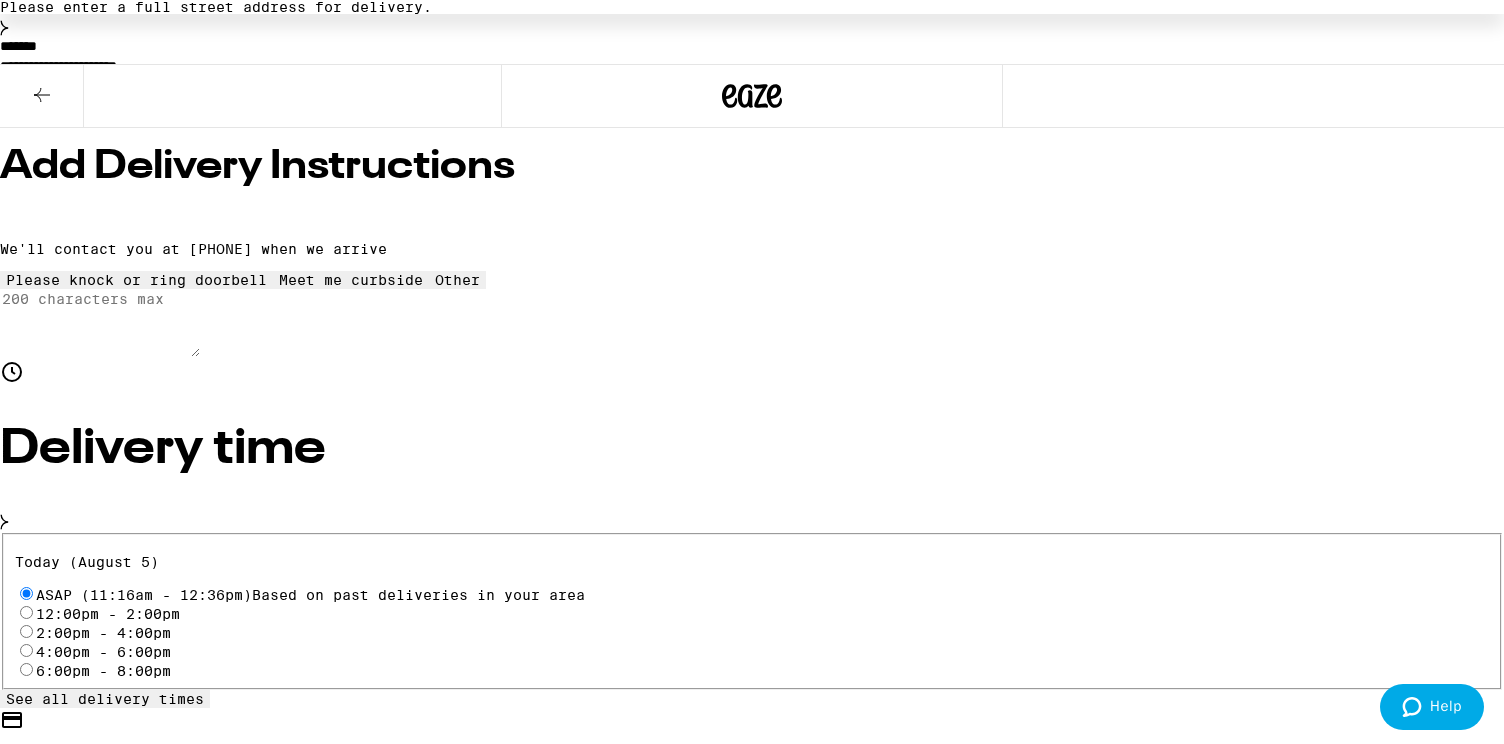 click on "2:00pm - 4:00pm" at bounding box center [26, 631] 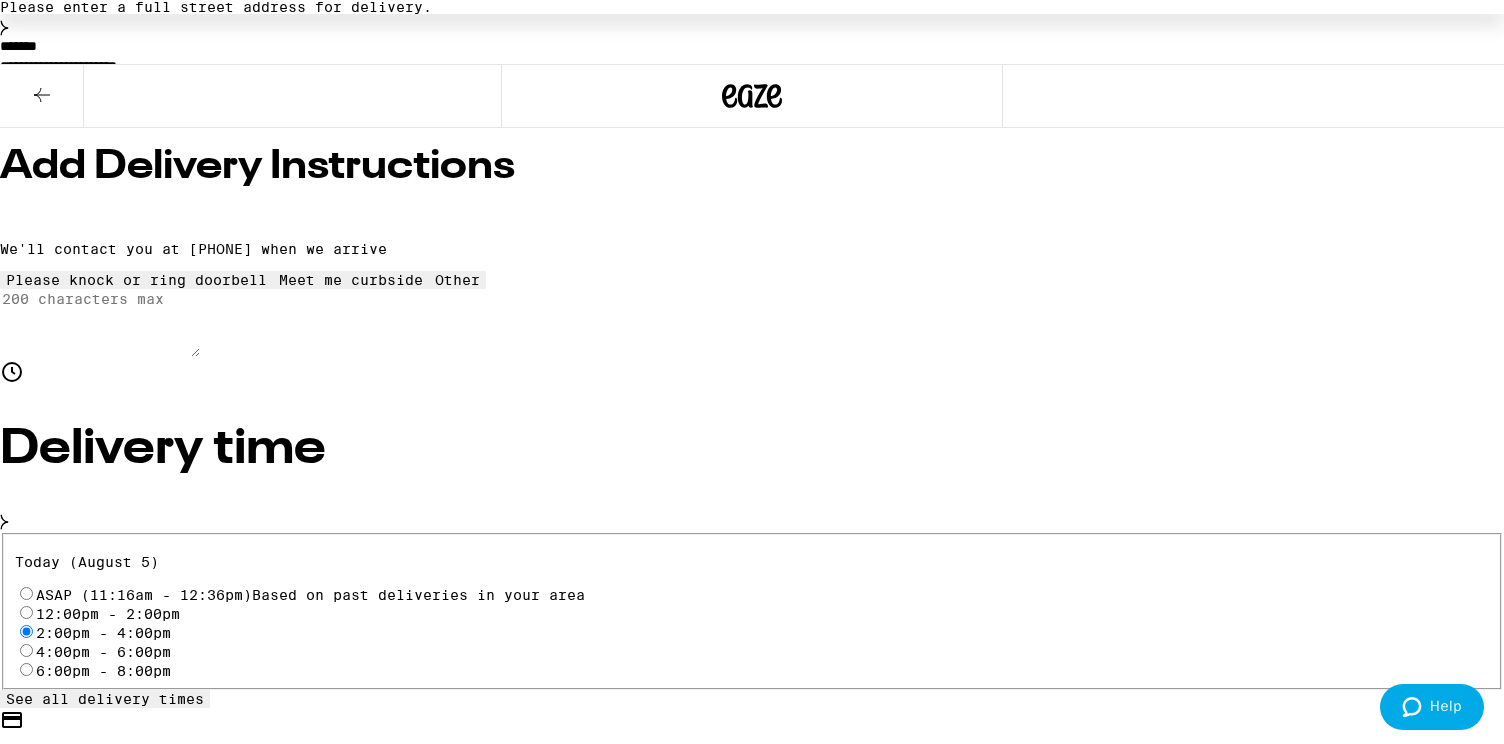 radio on "true" 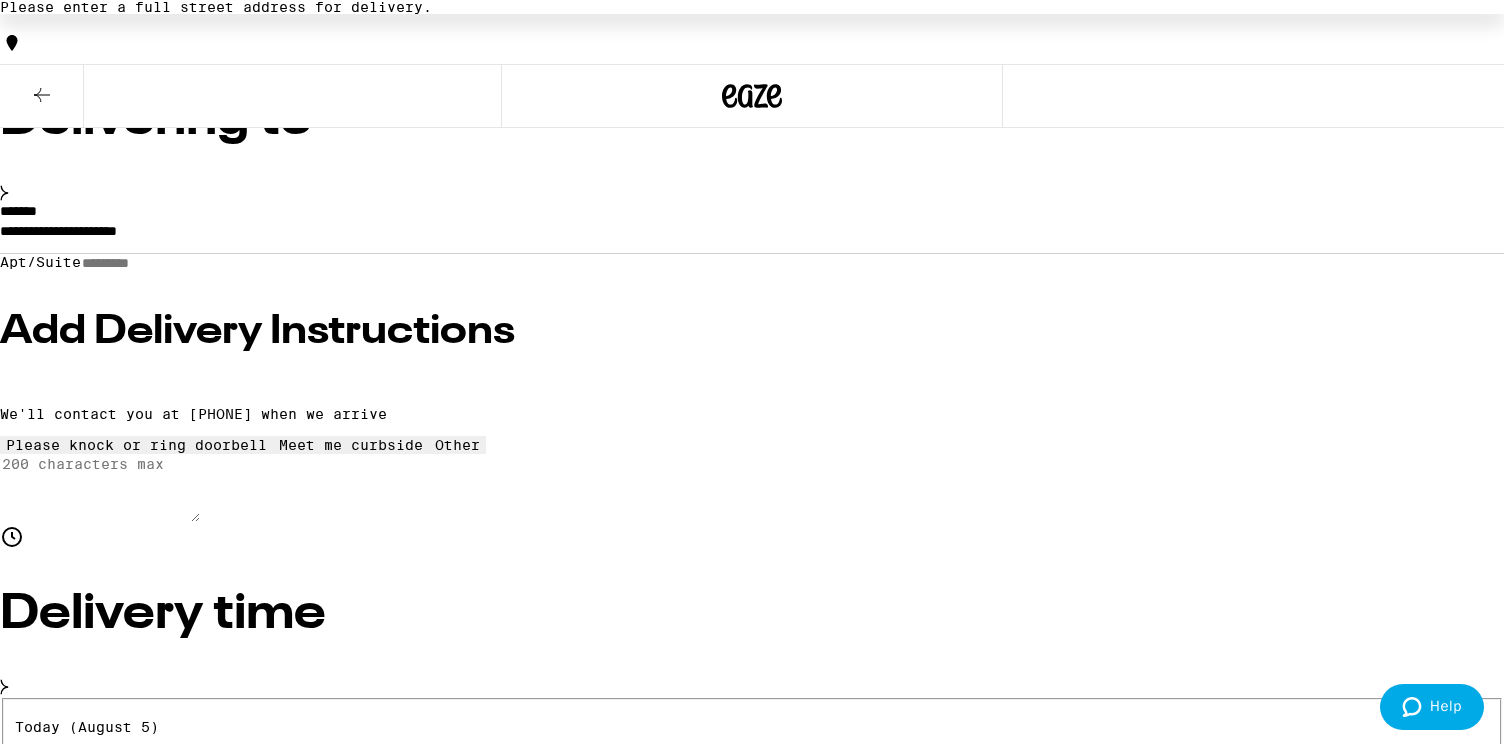 scroll, scrollTop: 185, scrollLeft: 0, axis: vertical 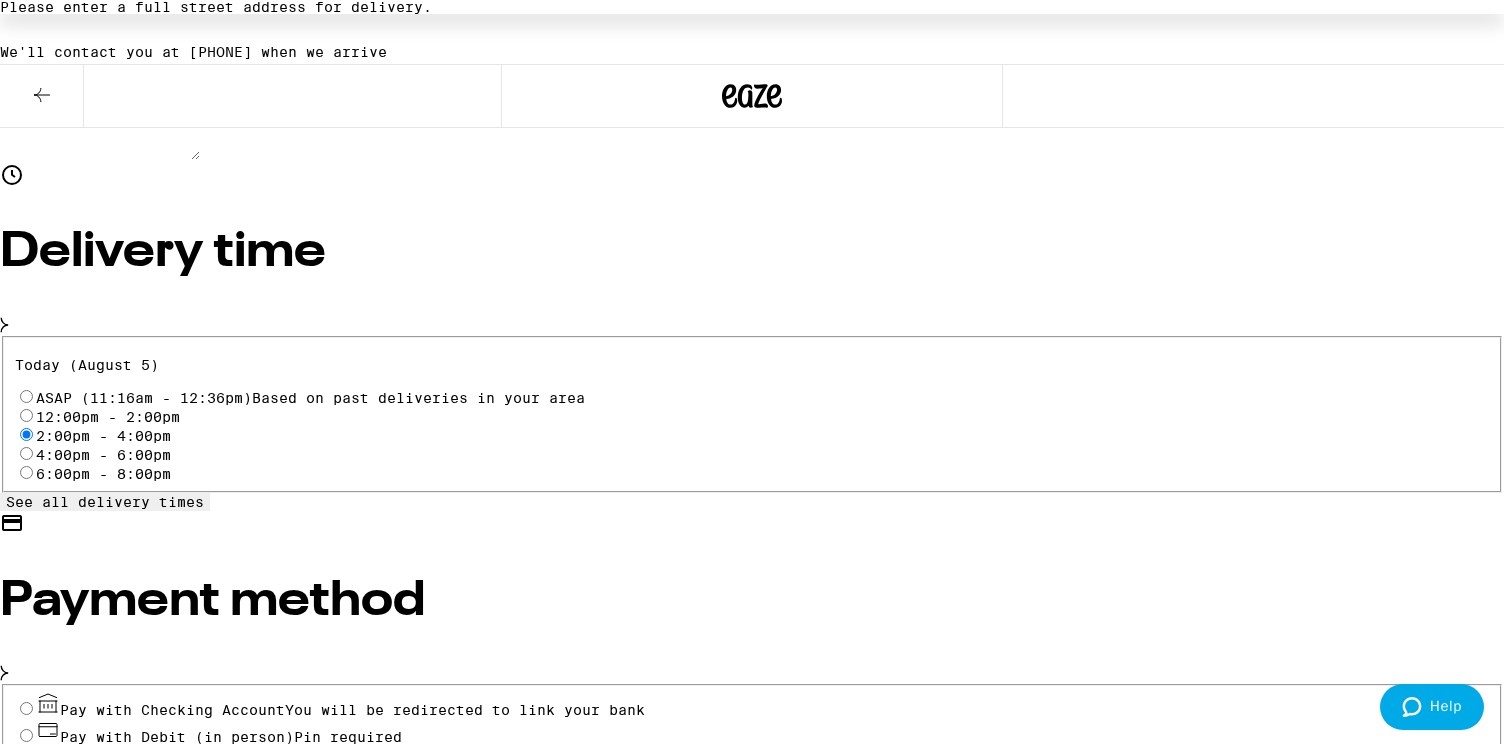 click on "Pay with Checking Account You will be redirected to link your bank" at bounding box center [26, 708] 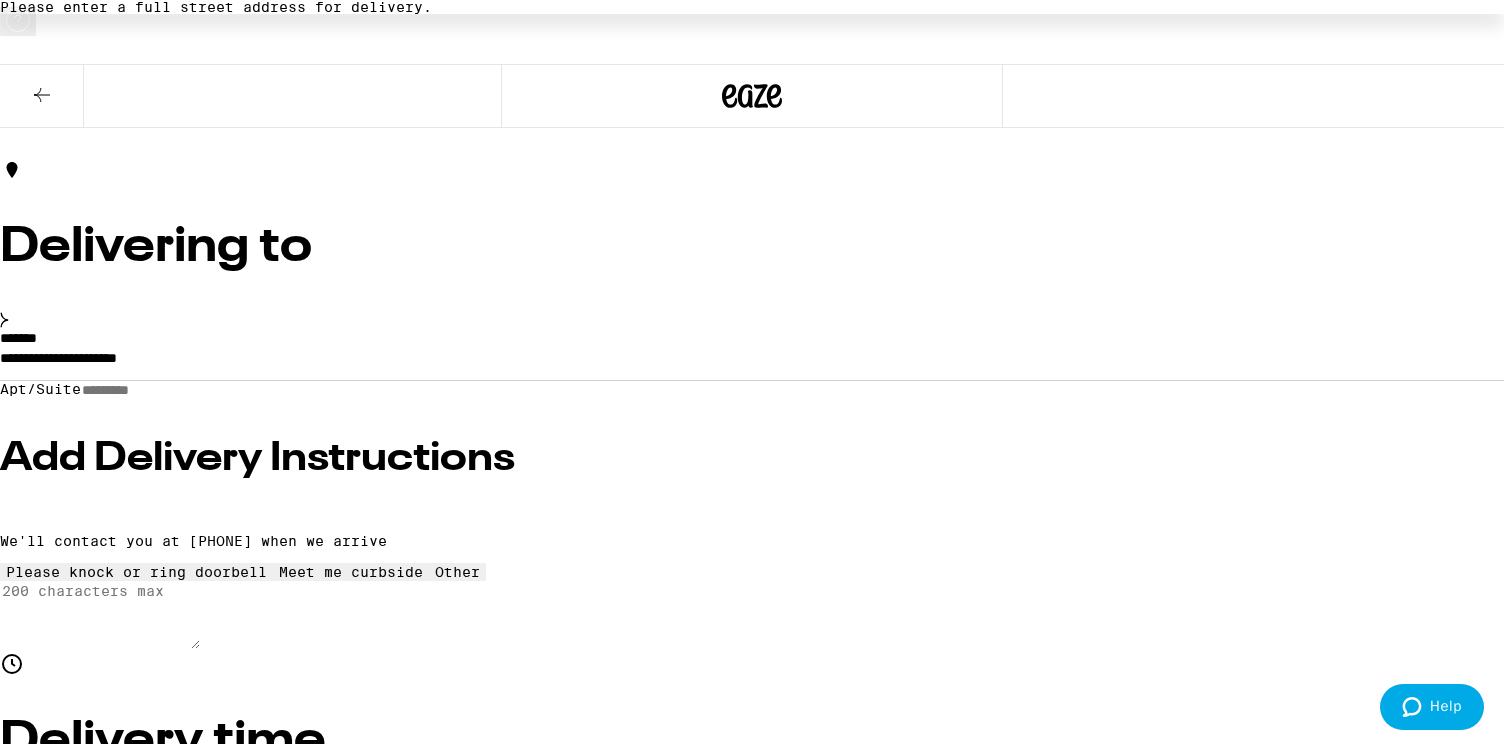 scroll, scrollTop: 60, scrollLeft: 0, axis: vertical 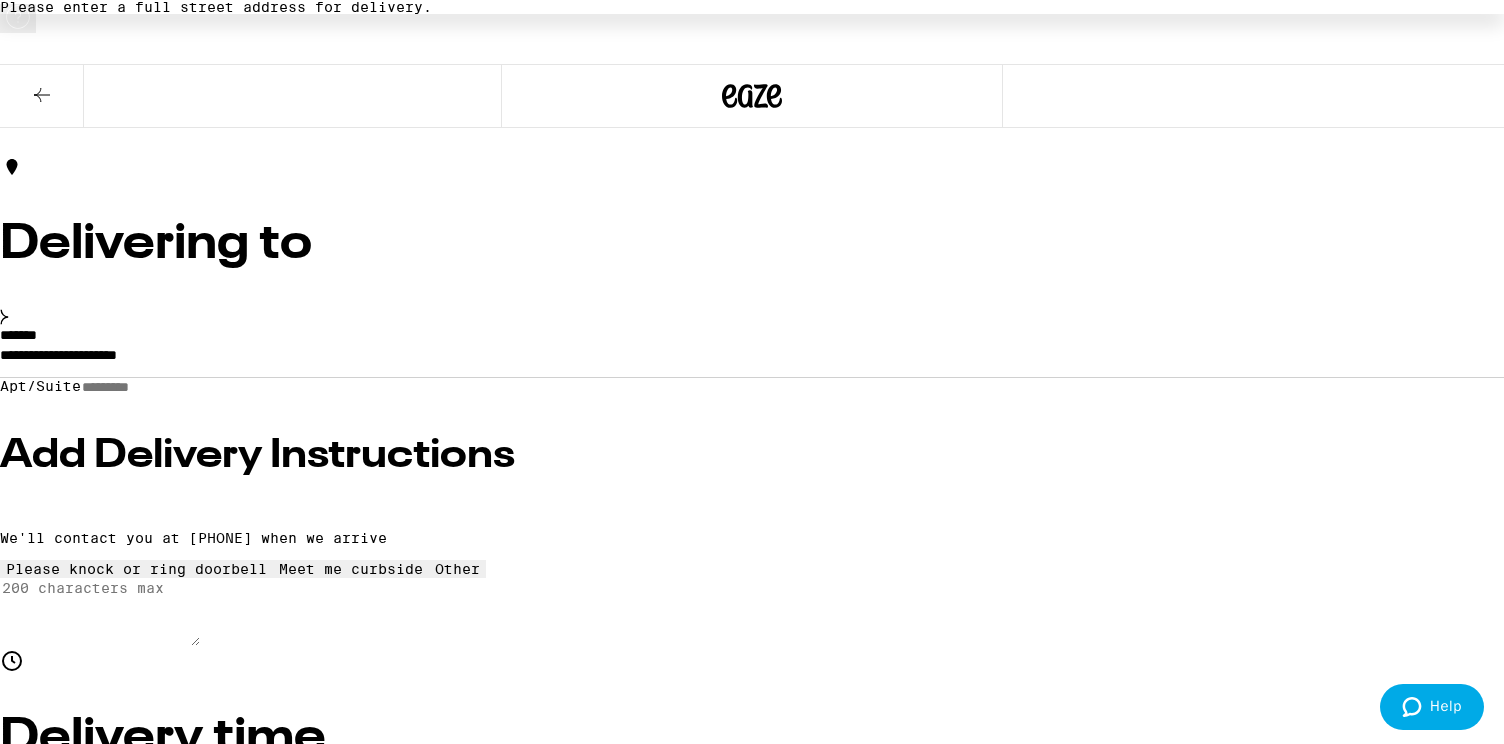 click on "Delivering to" at bounding box center (752, 245) 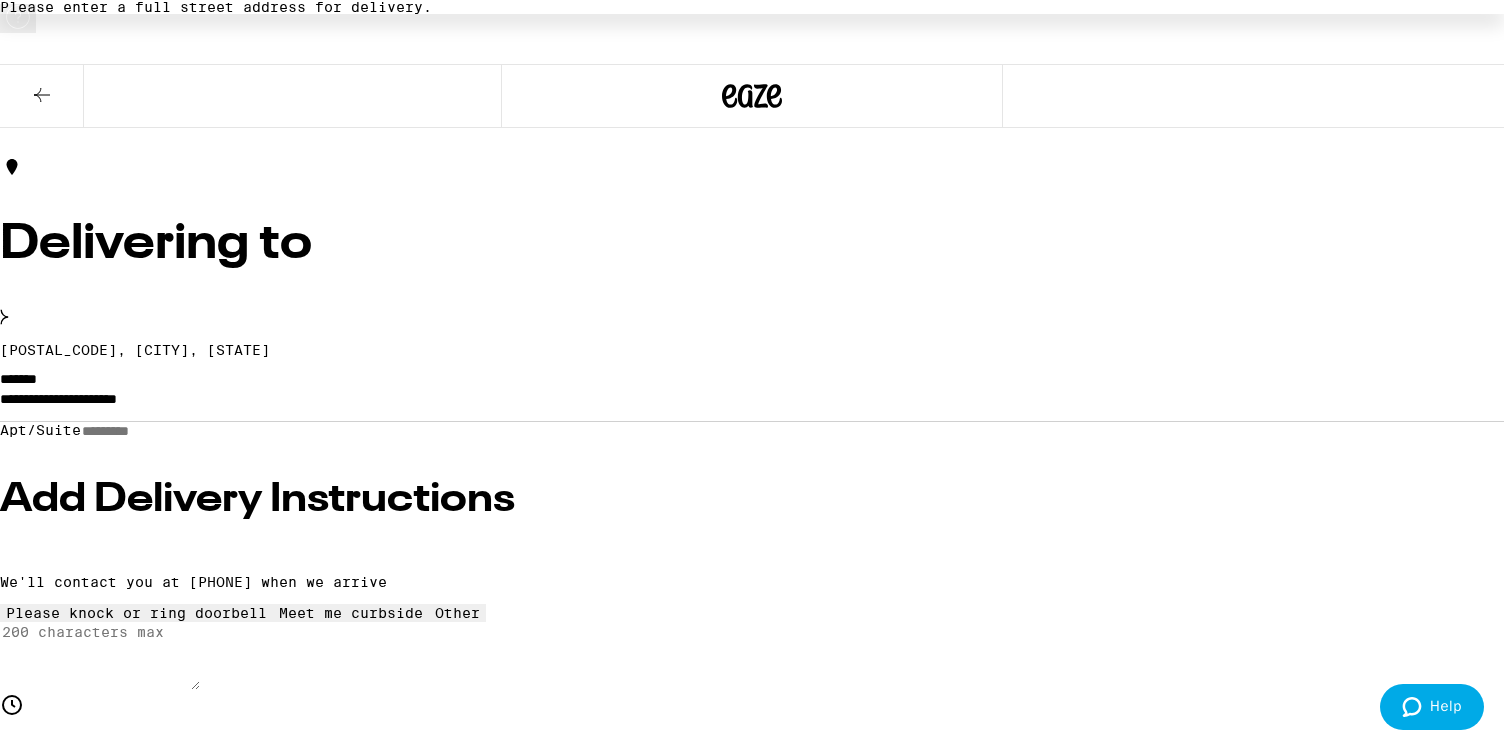 click on "Delivering to" at bounding box center [752, 245] 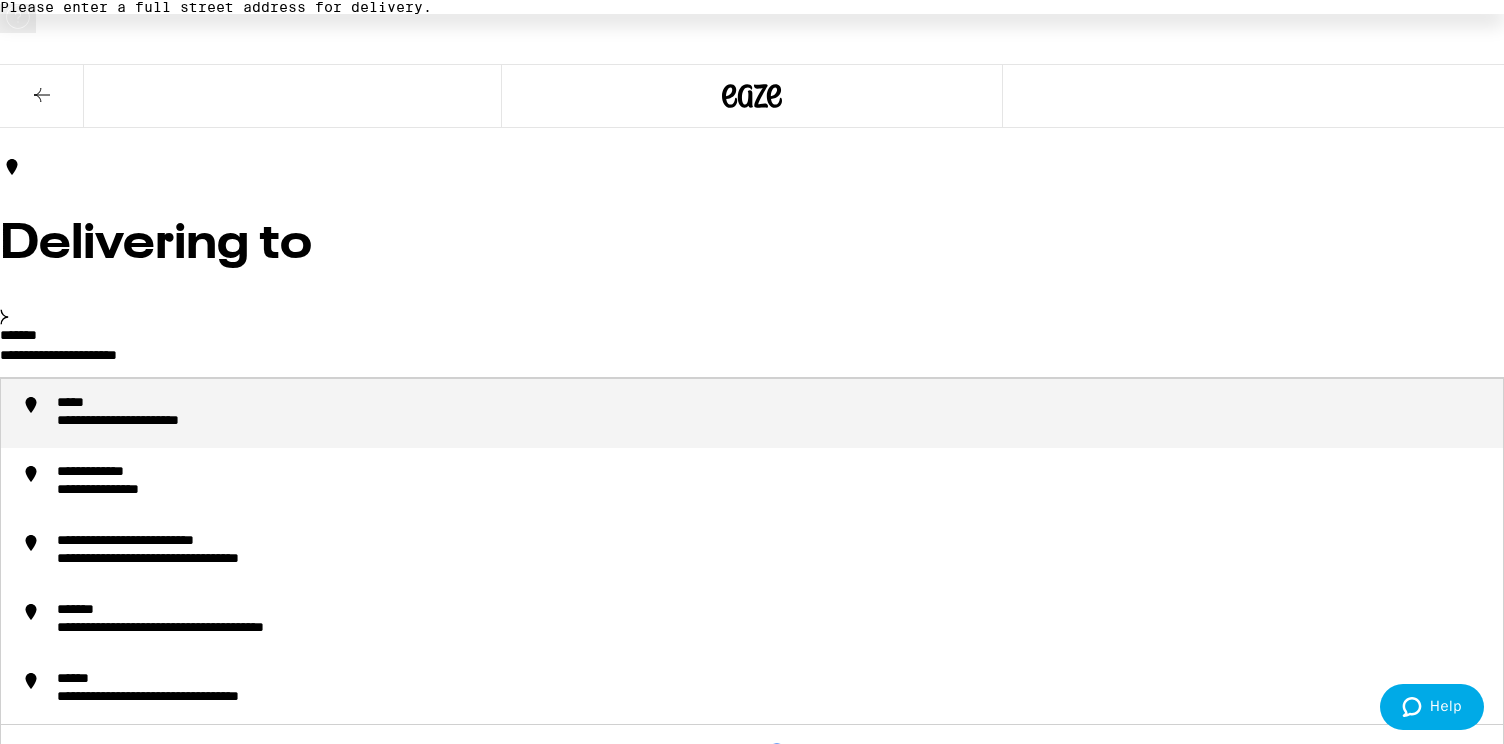 drag, startPoint x: 434, startPoint y: 393, endPoint x: 193, endPoint y: 389, distance: 241.03319 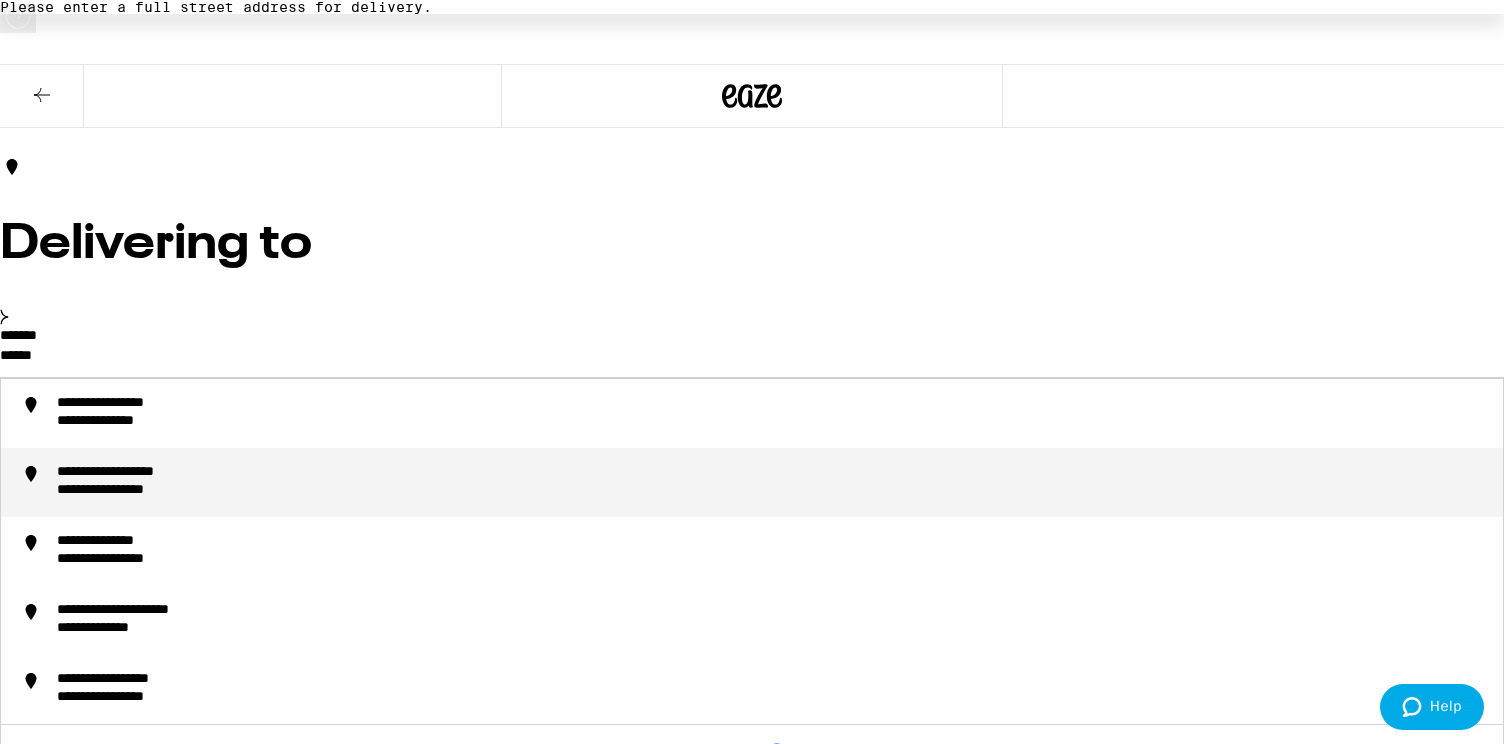 click on "**********" at bounding box center [772, 482] 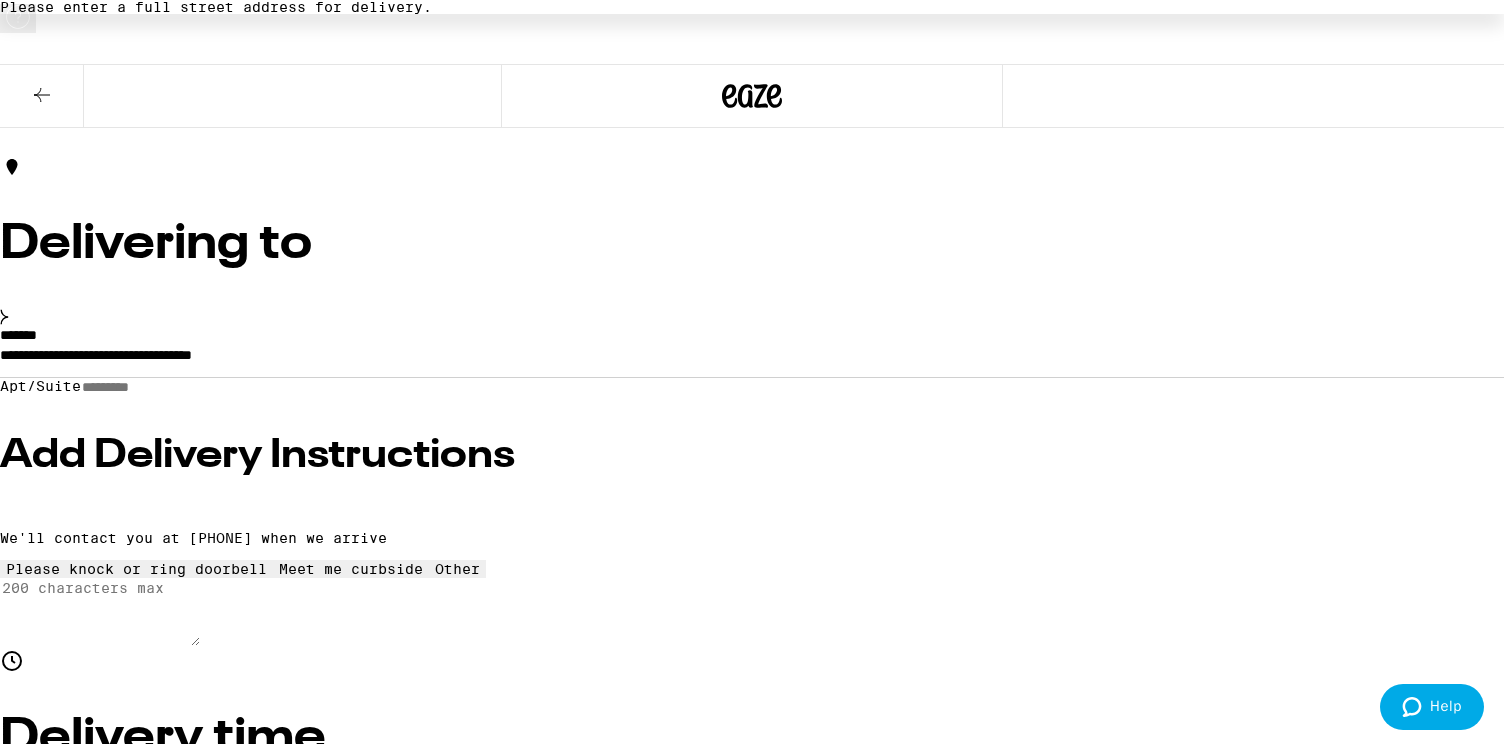type on "**********" 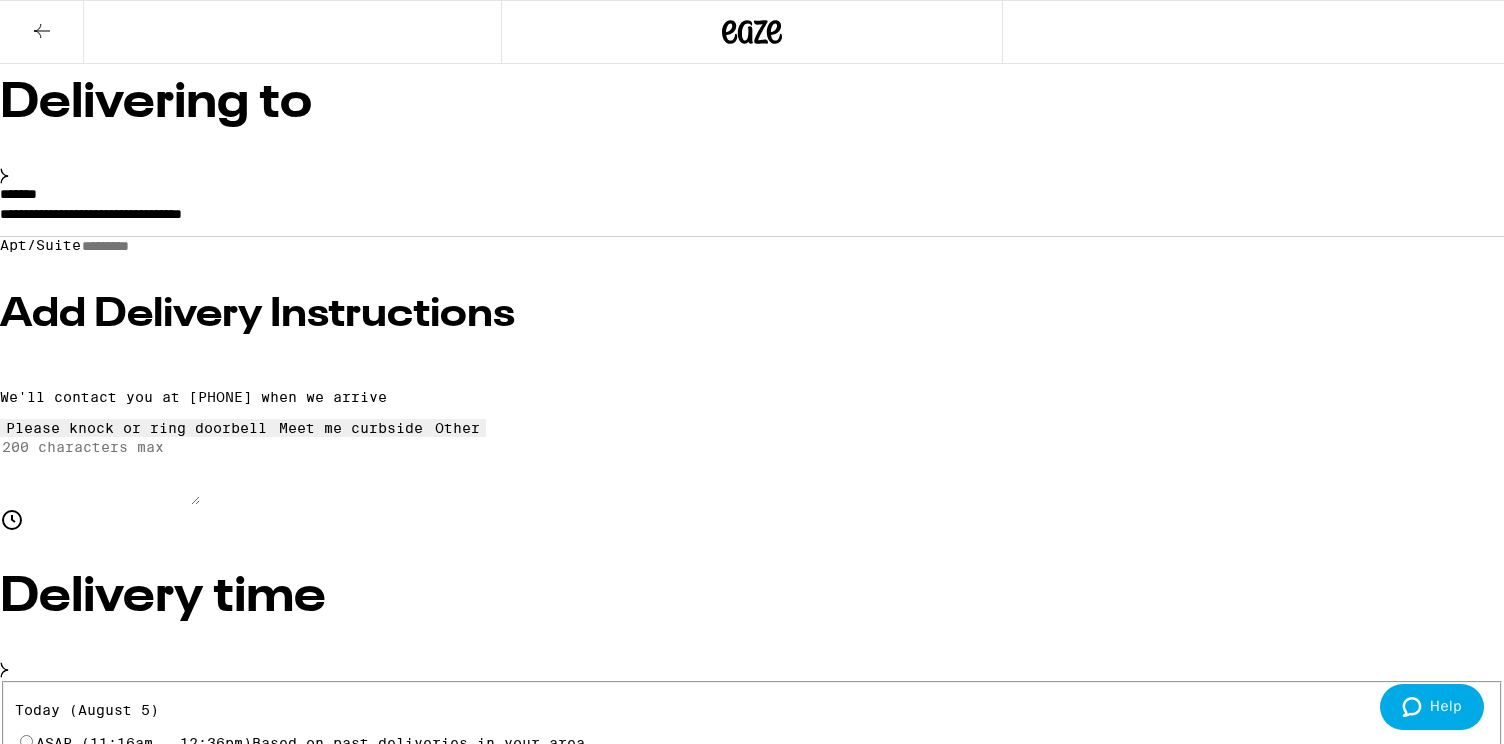 scroll, scrollTop: 109, scrollLeft: 0, axis: vertical 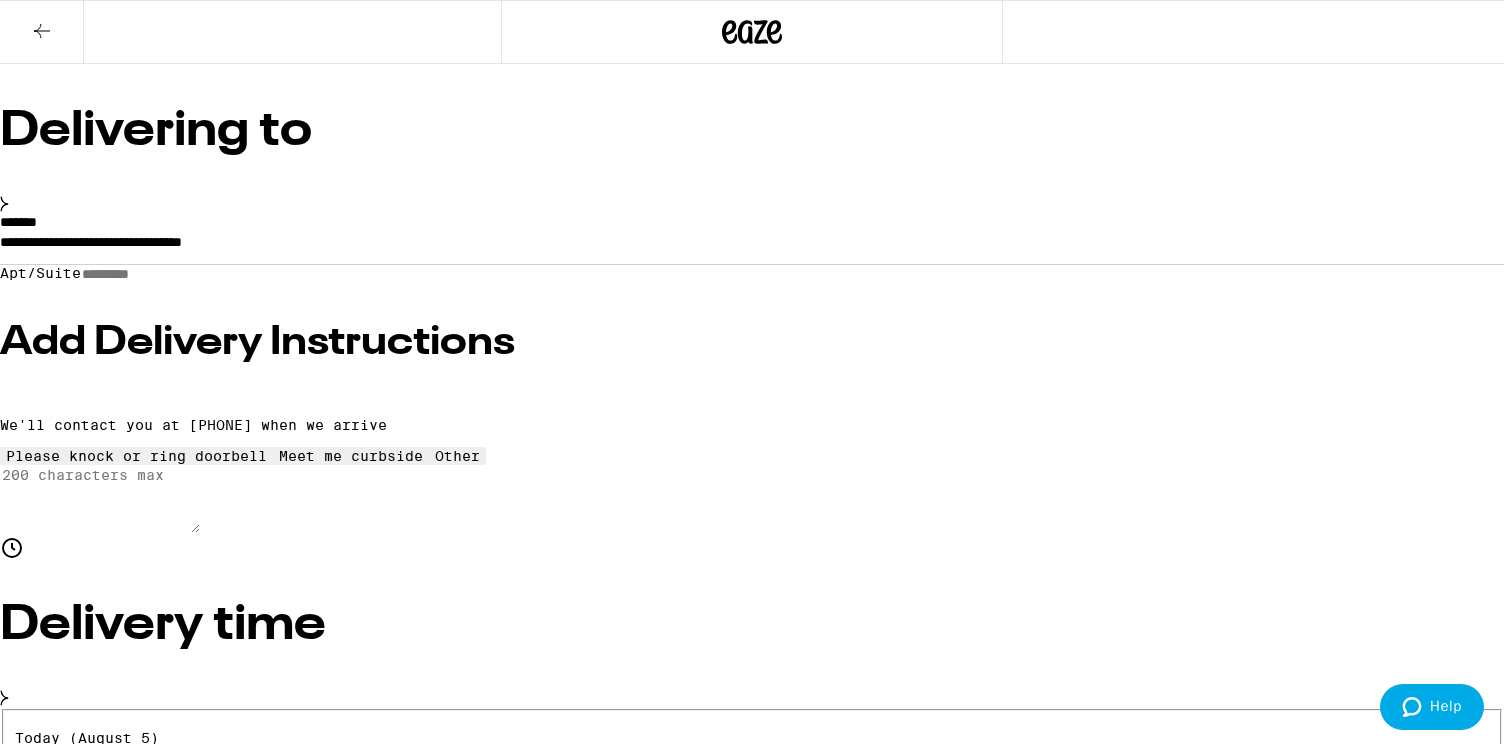 click on "Place Order" at bounding box center (55, 1749) 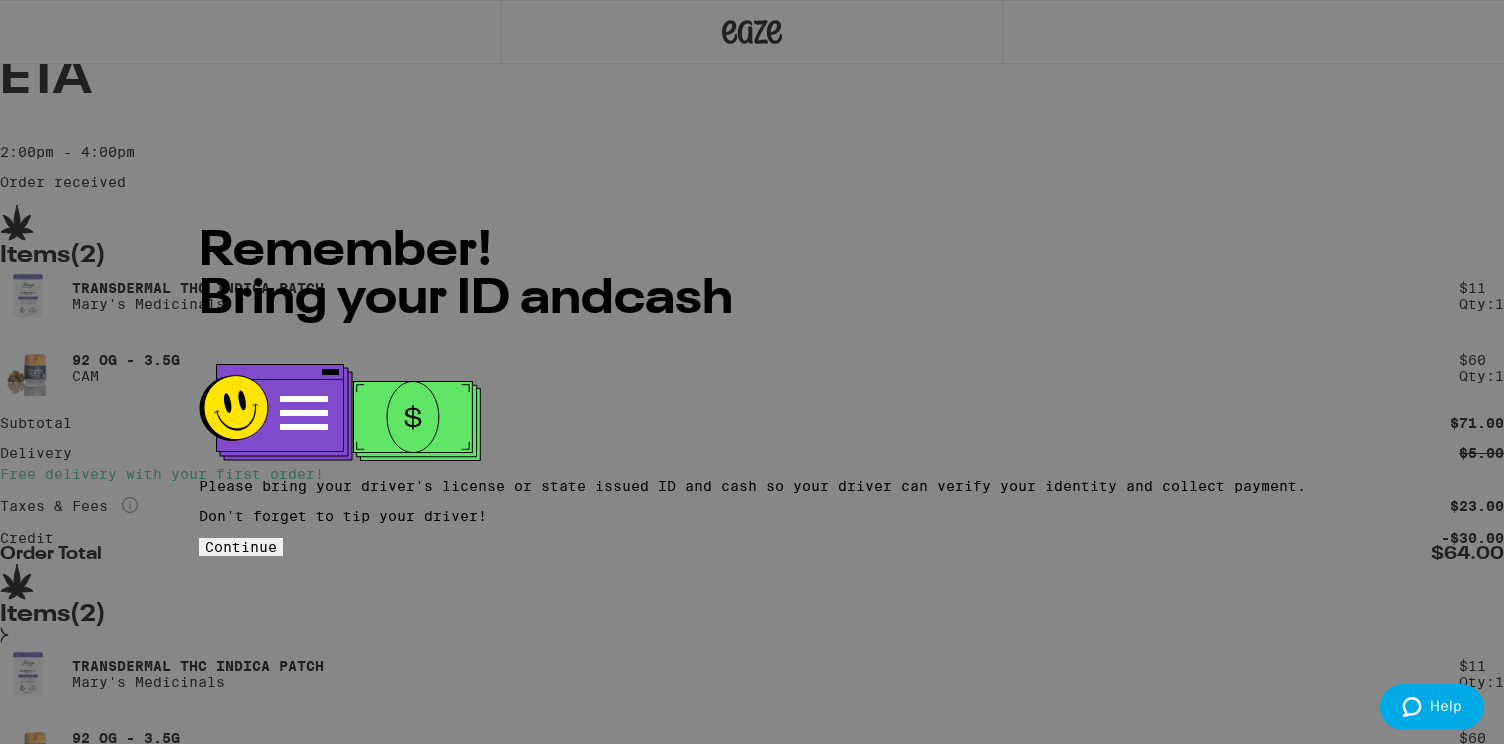 click on "Continue" at bounding box center [241, 547] 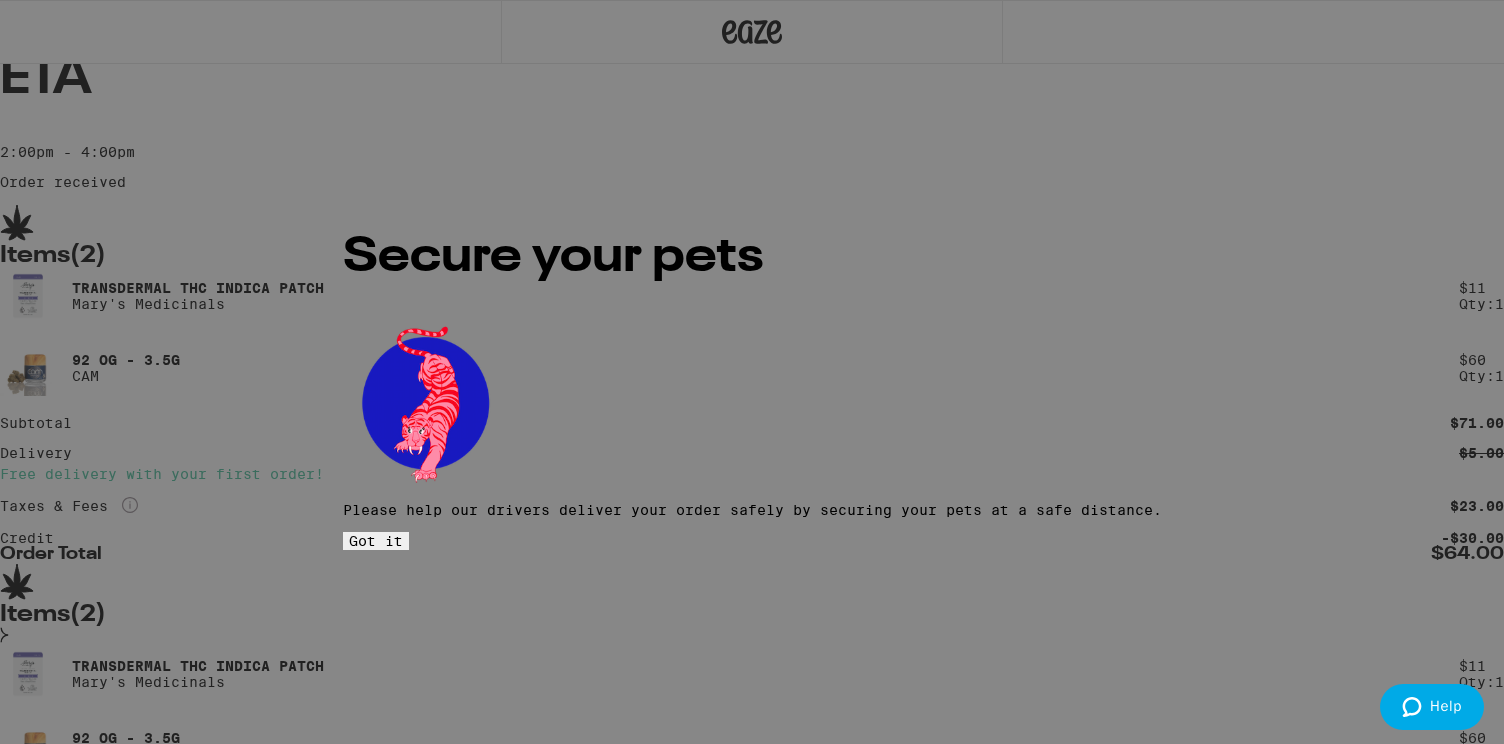 click on "Got it" at bounding box center [376, 541] 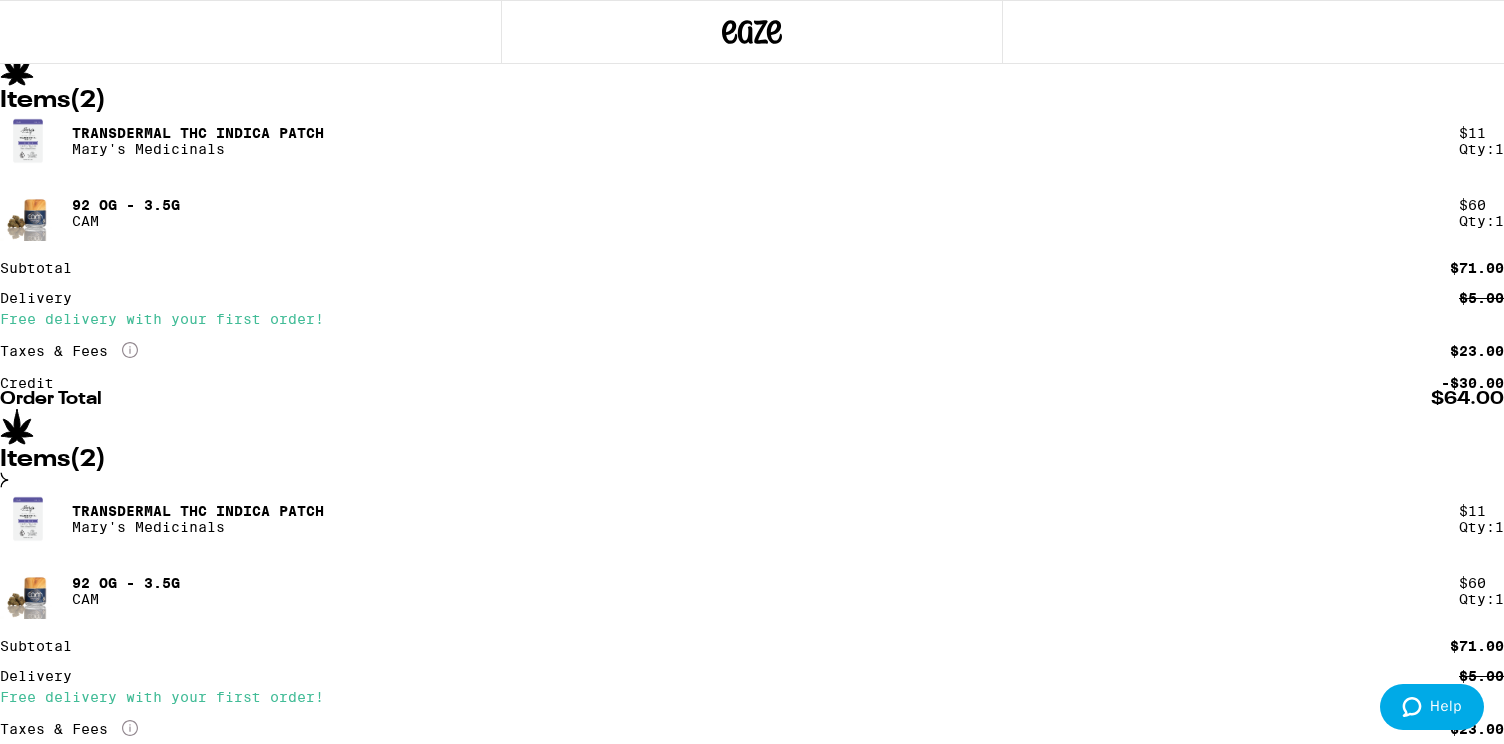 scroll, scrollTop: 179, scrollLeft: 0, axis: vertical 